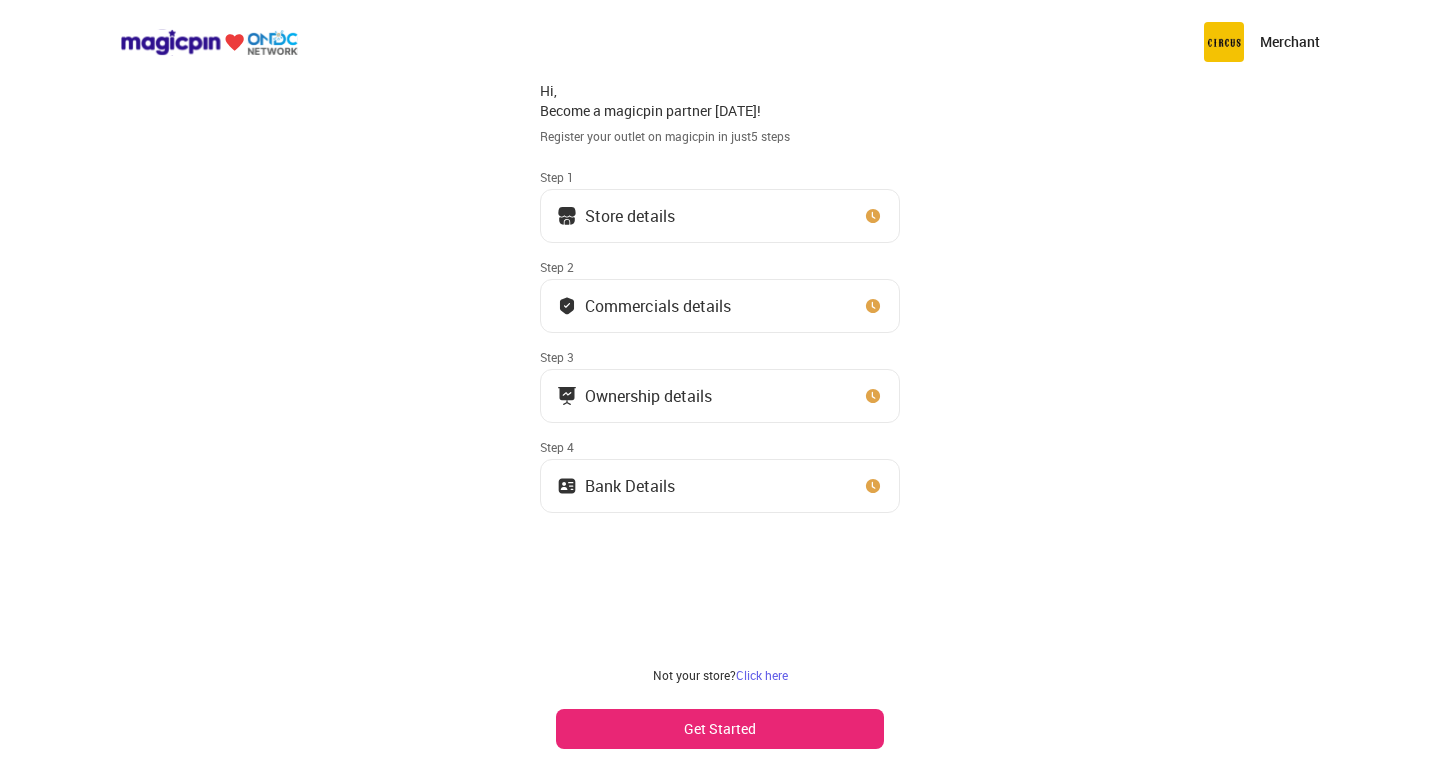 scroll, scrollTop: 0, scrollLeft: 0, axis: both 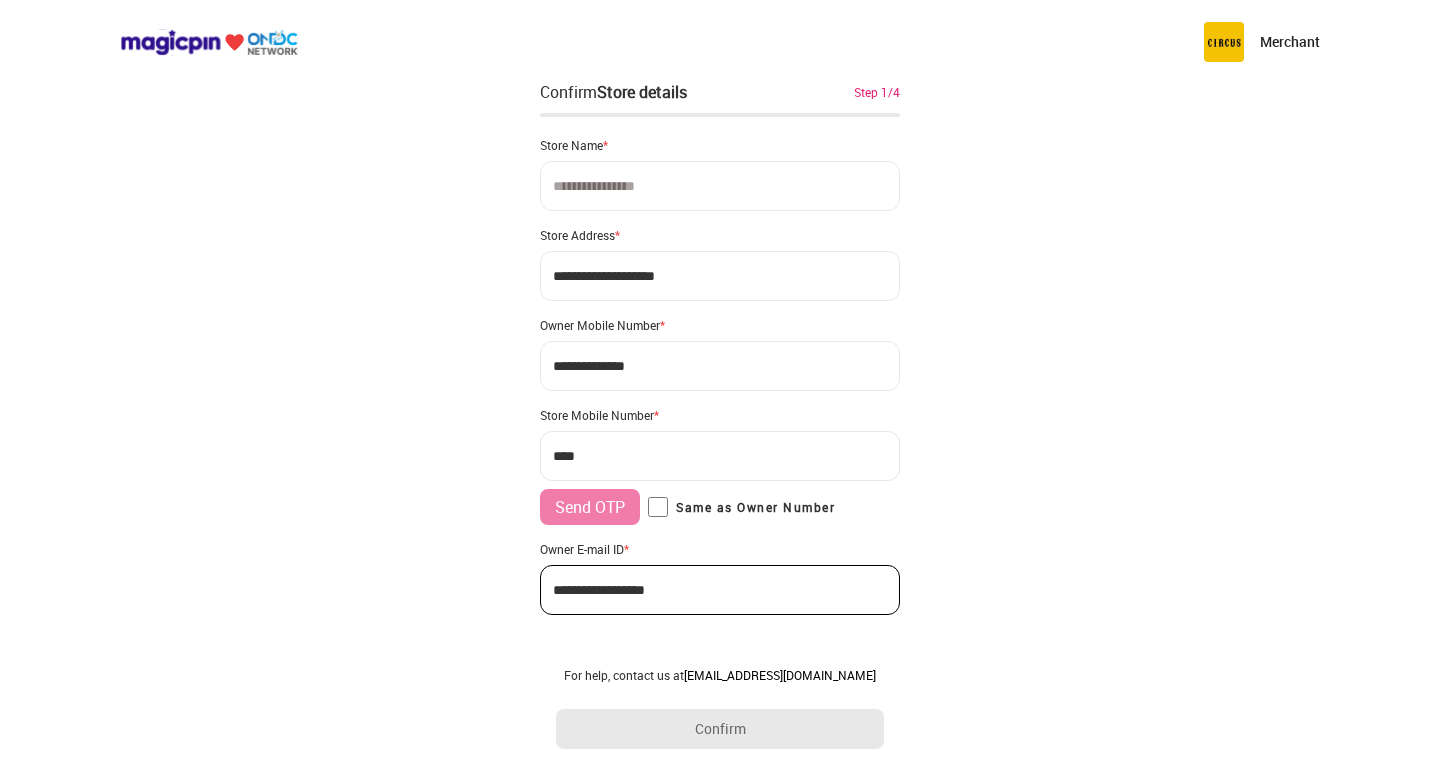 click at bounding box center [720, 186] 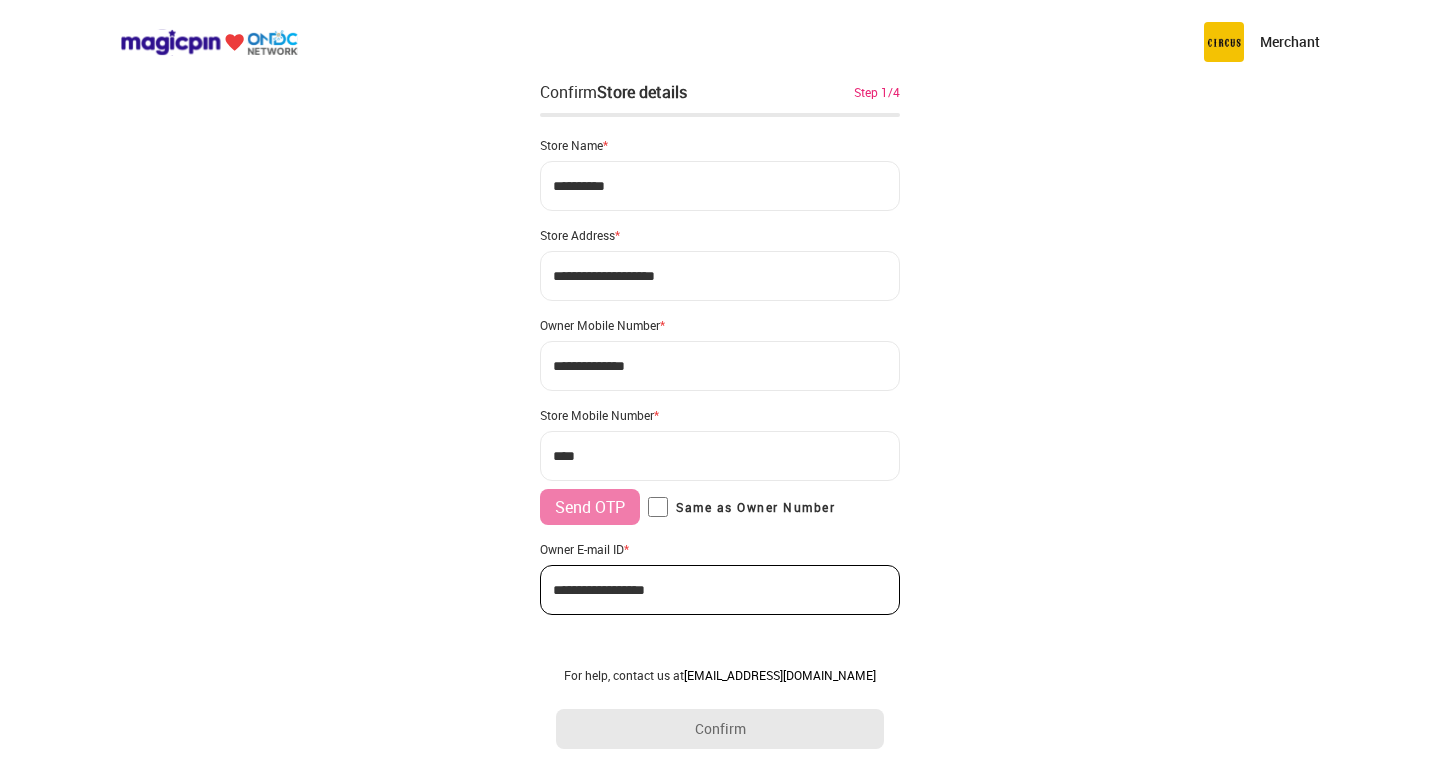 type on "**********" 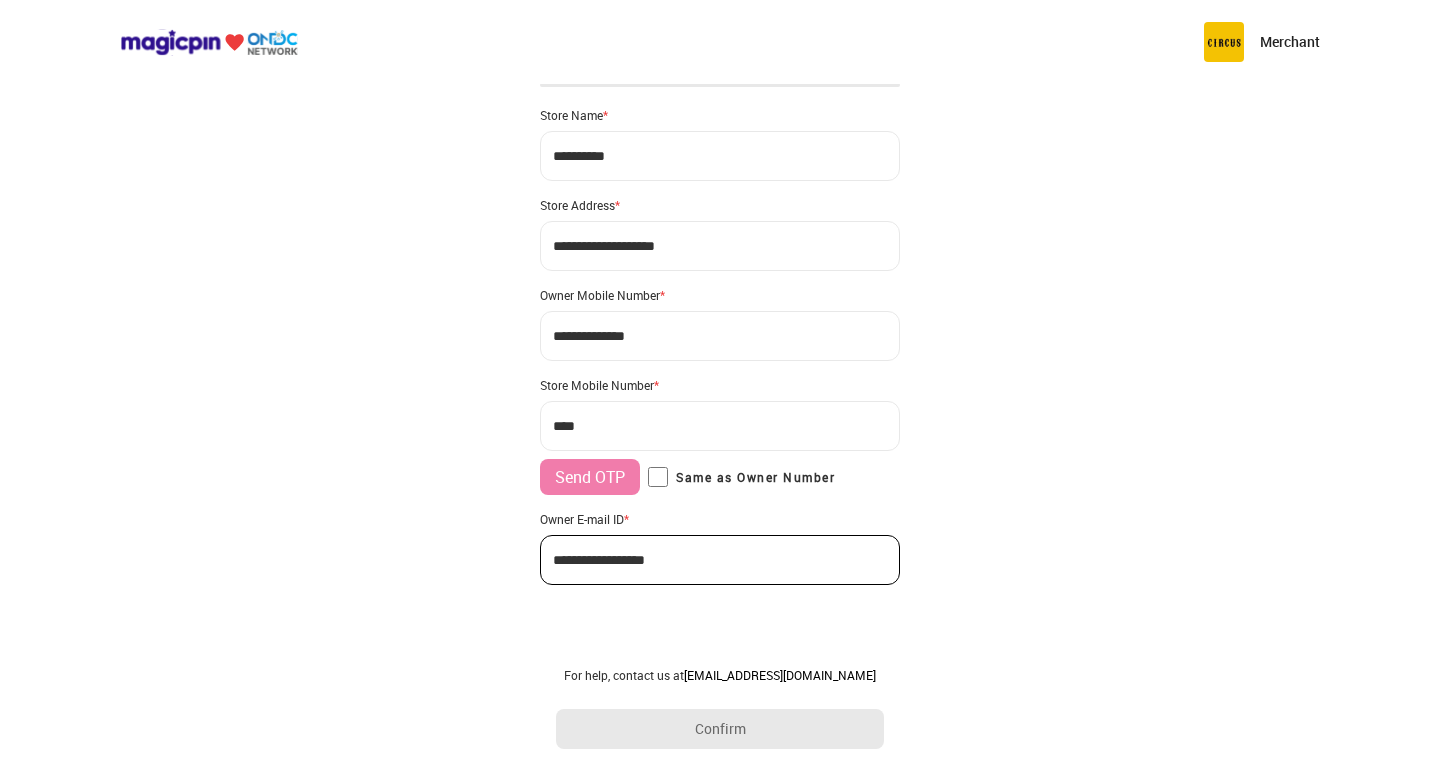 scroll, scrollTop: 1, scrollLeft: 0, axis: vertical 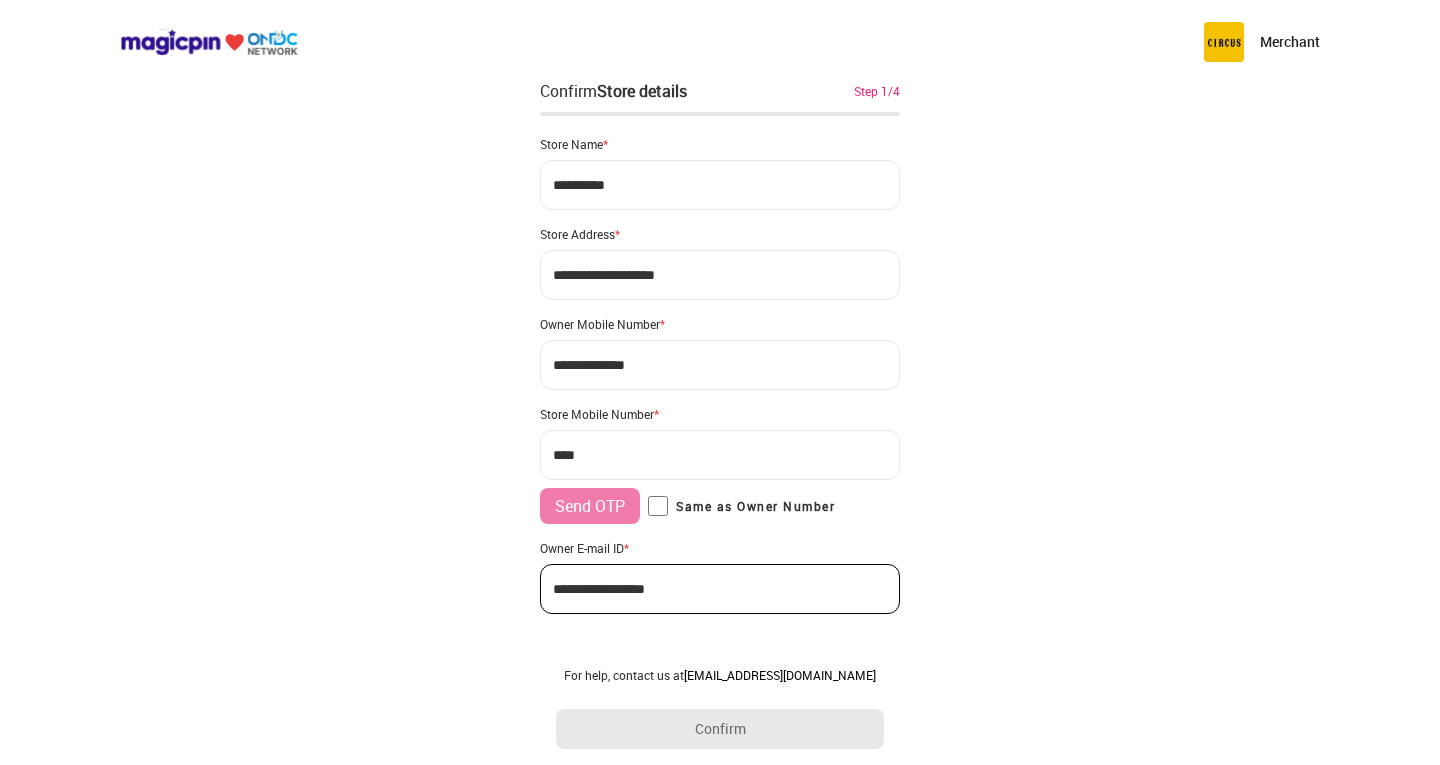 click on "**********" at bounding box center (720, 275) 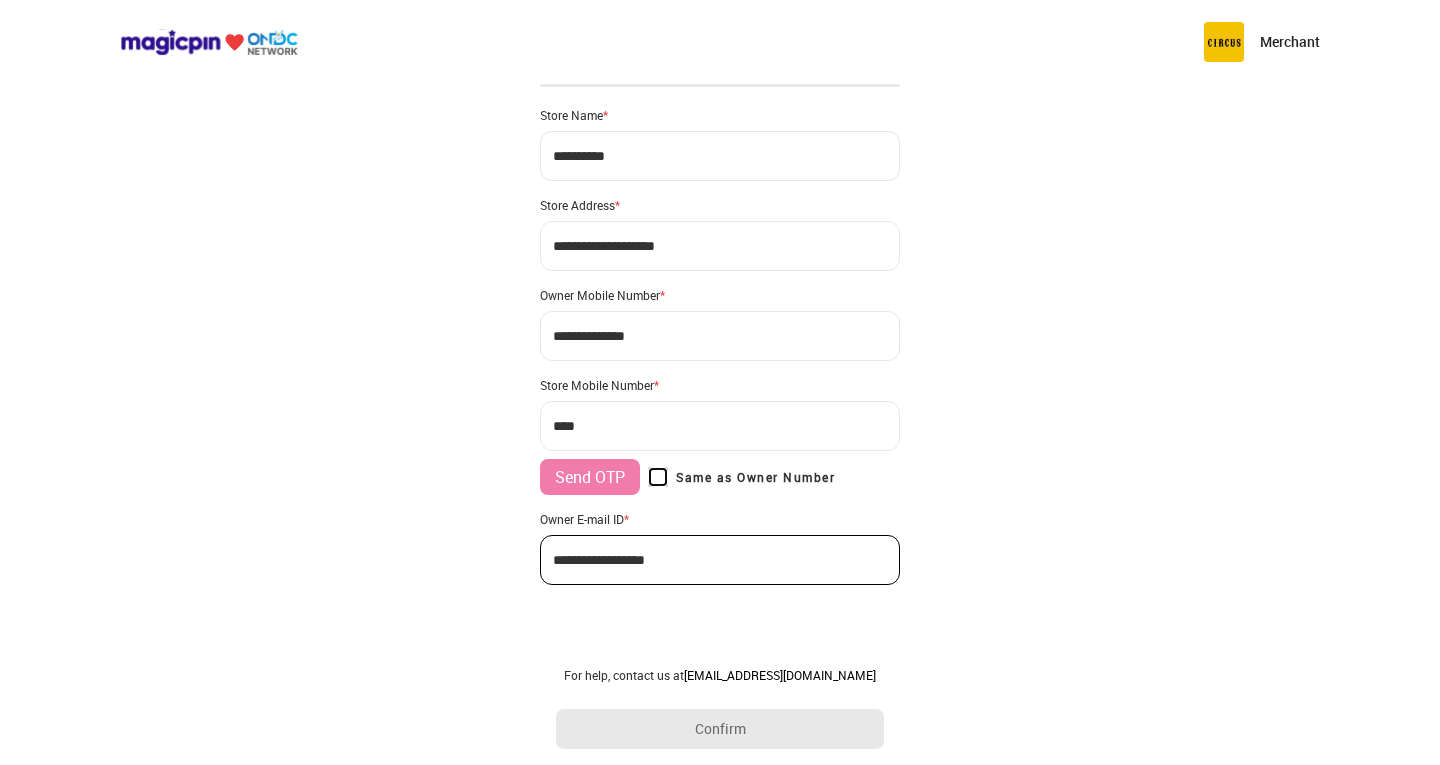 type on "**********" 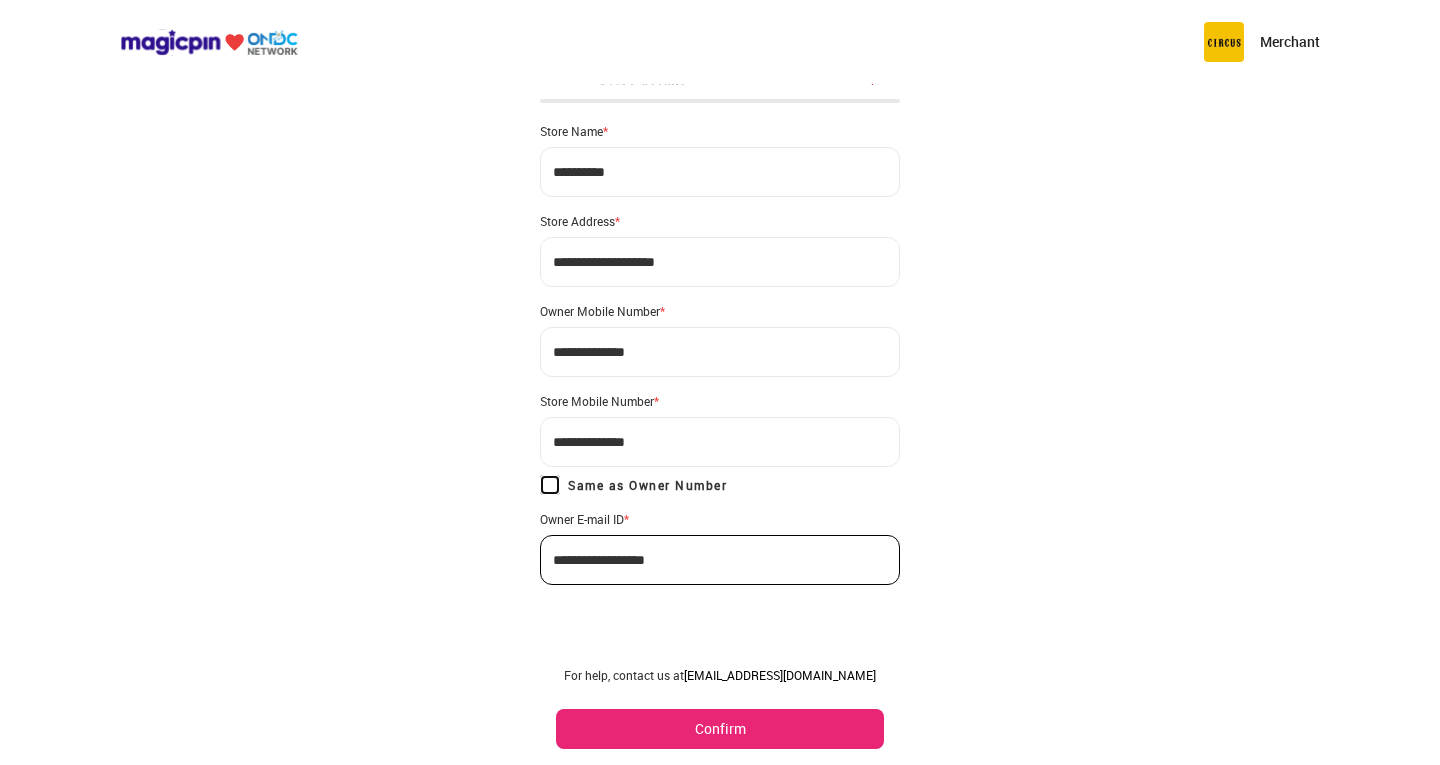 scroll, scrollTop: 14, scrollLeft: 0, axis: vertical 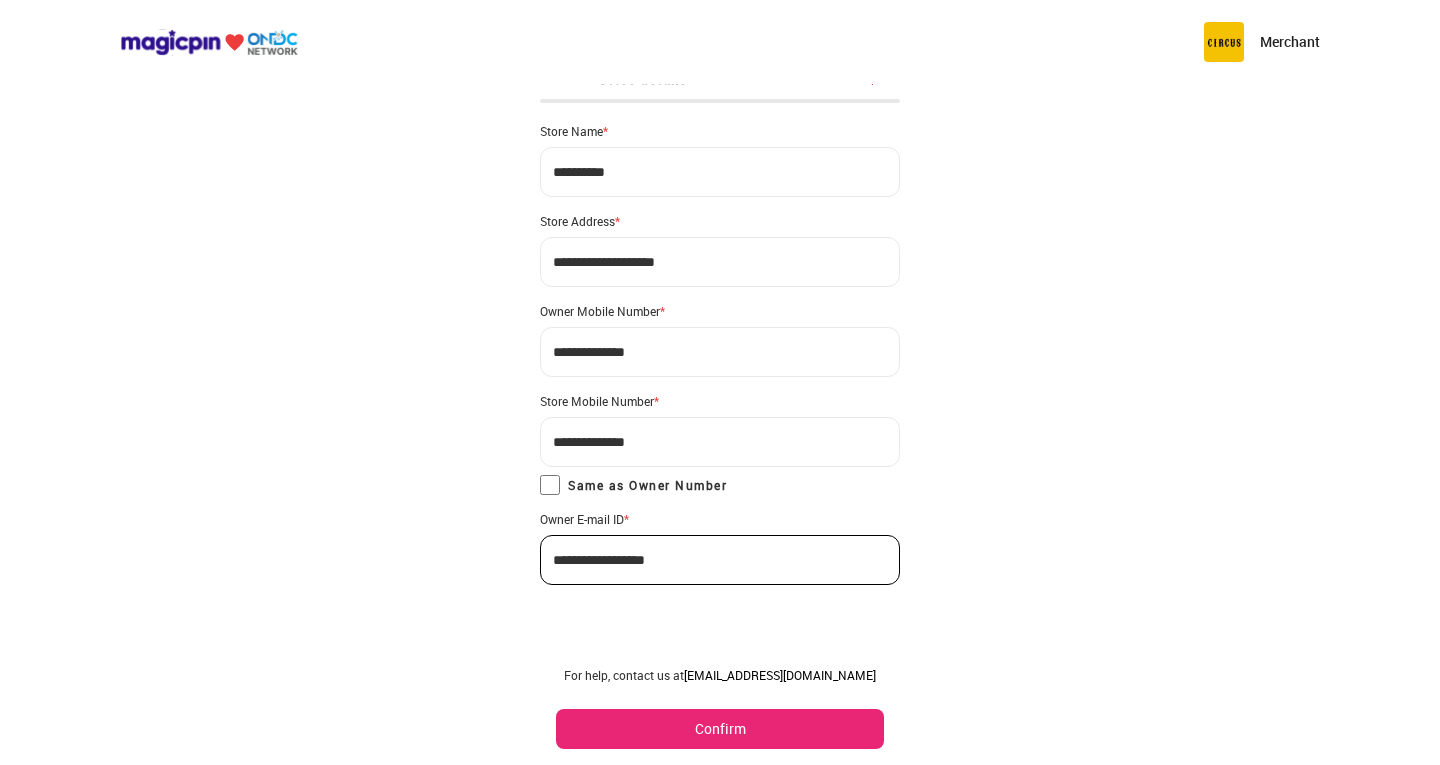 click on "Confirm" at bounding box center [720, 729] 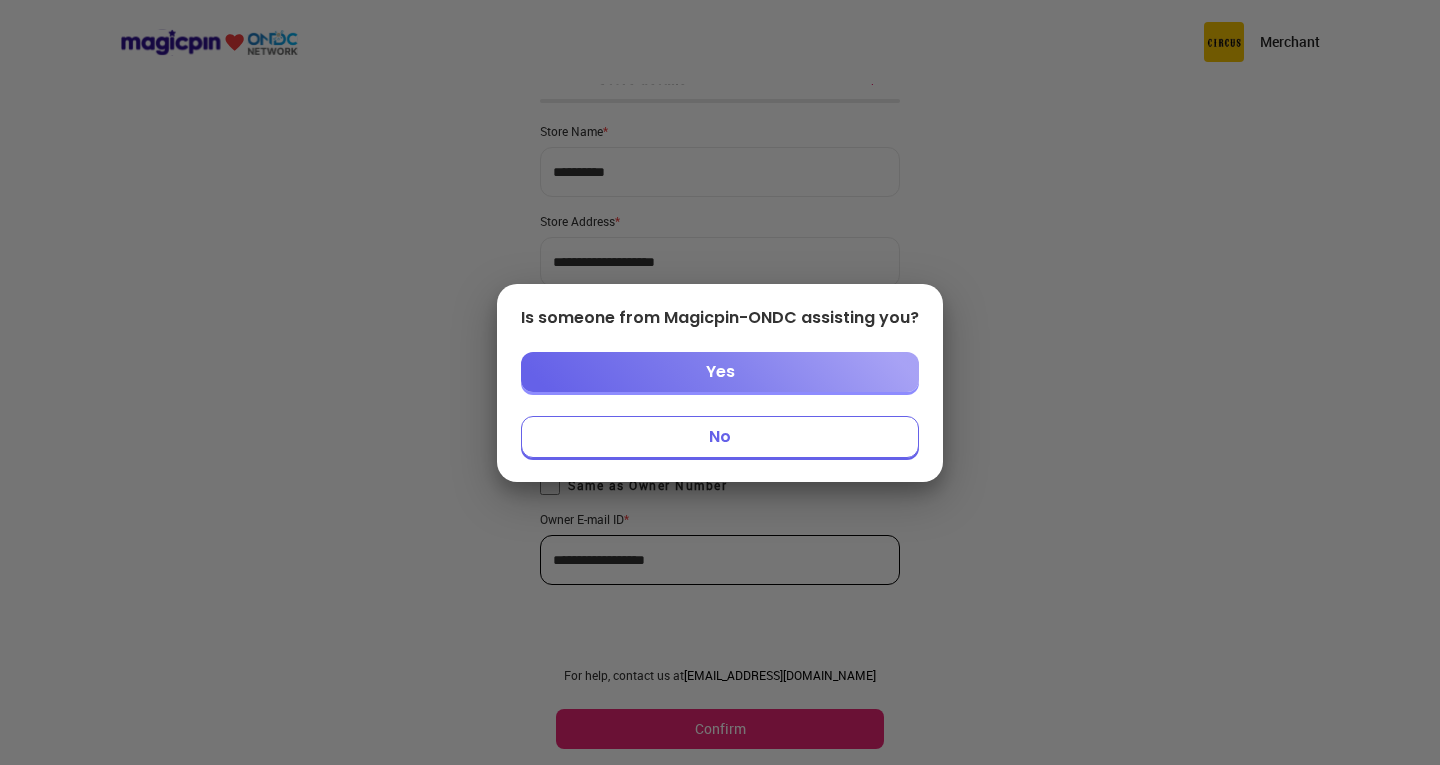 click on "No" at bounding box center (720, 437) 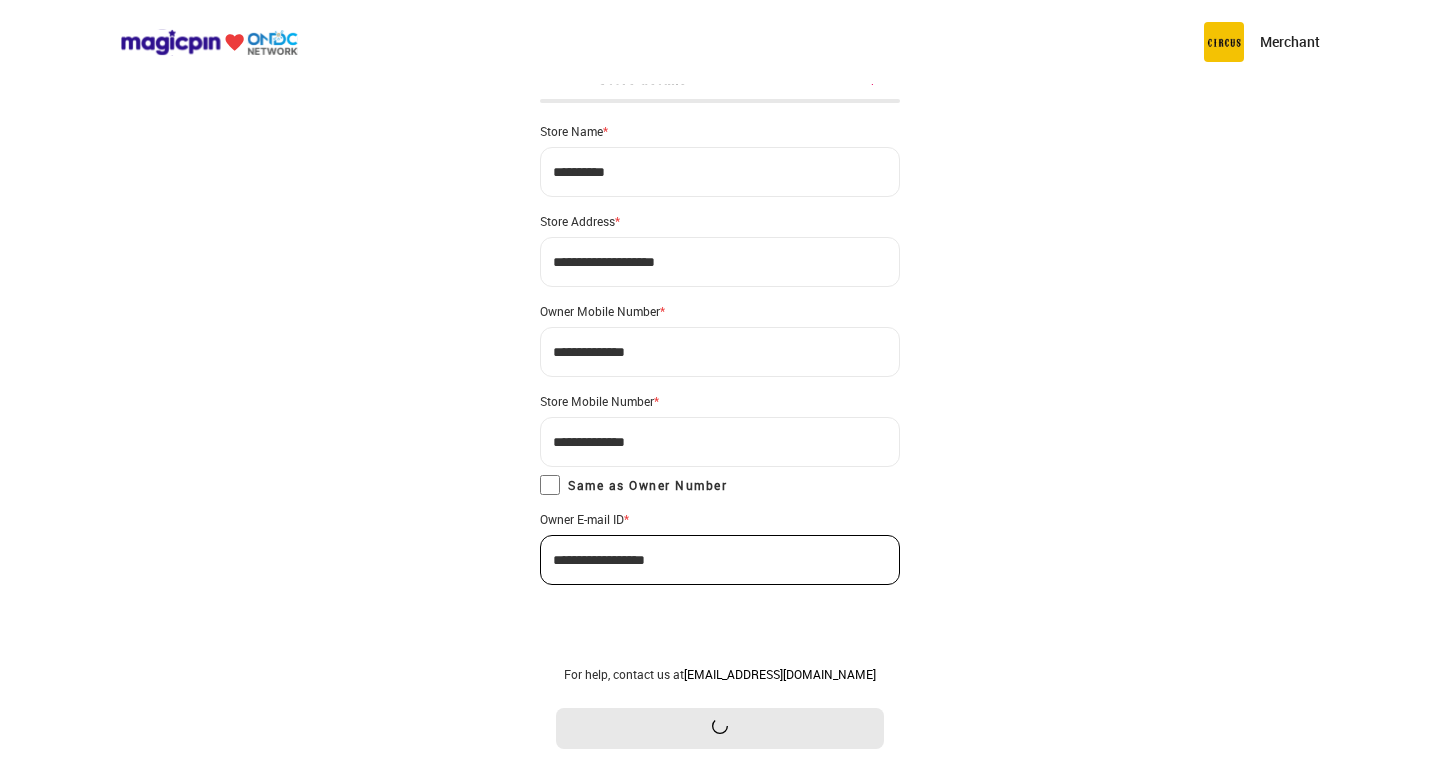 scroll, scrollTop: 0, scrollLeft: 0, axis: both 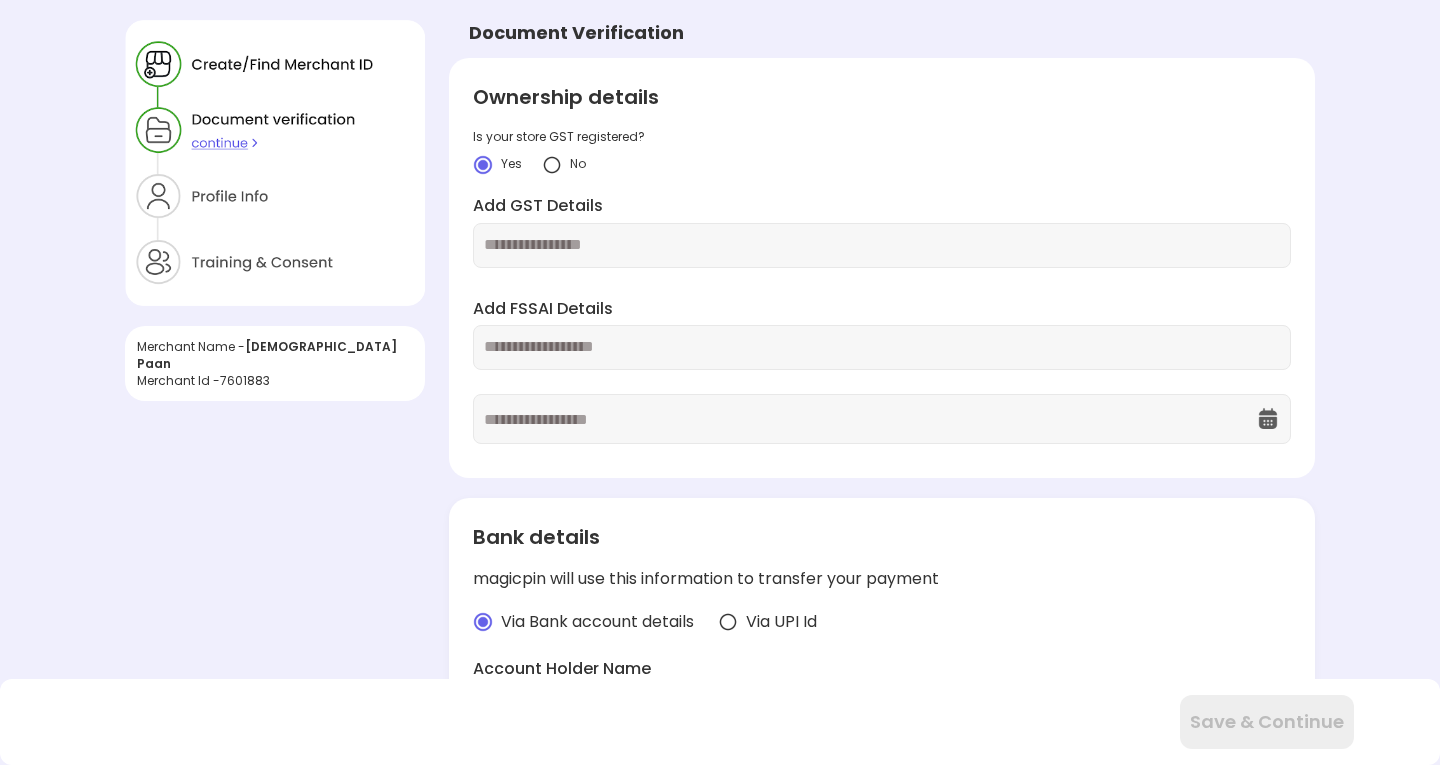 click on "Is your store GST registered? Yes No" at bounding box center (882, 151) 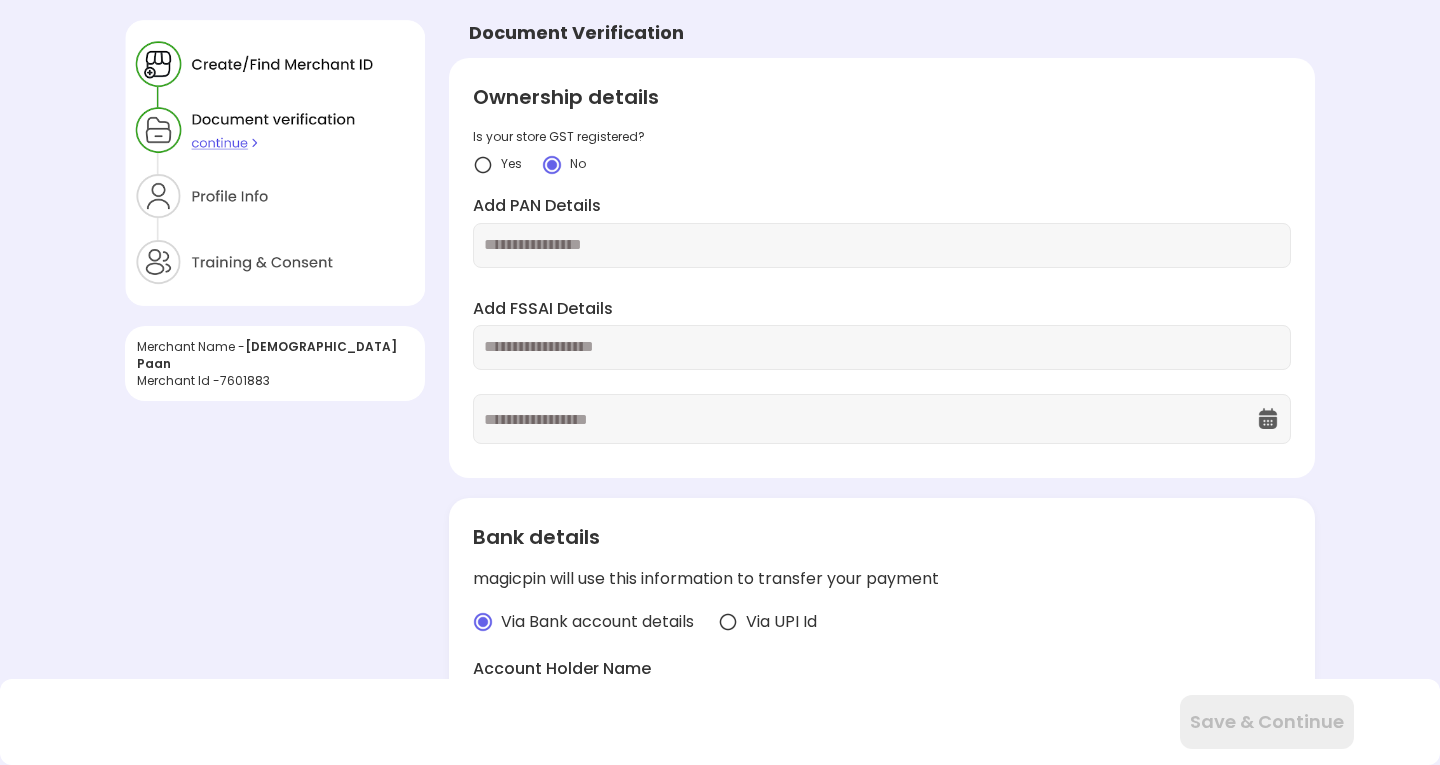 click at bounding box center [882, 245] 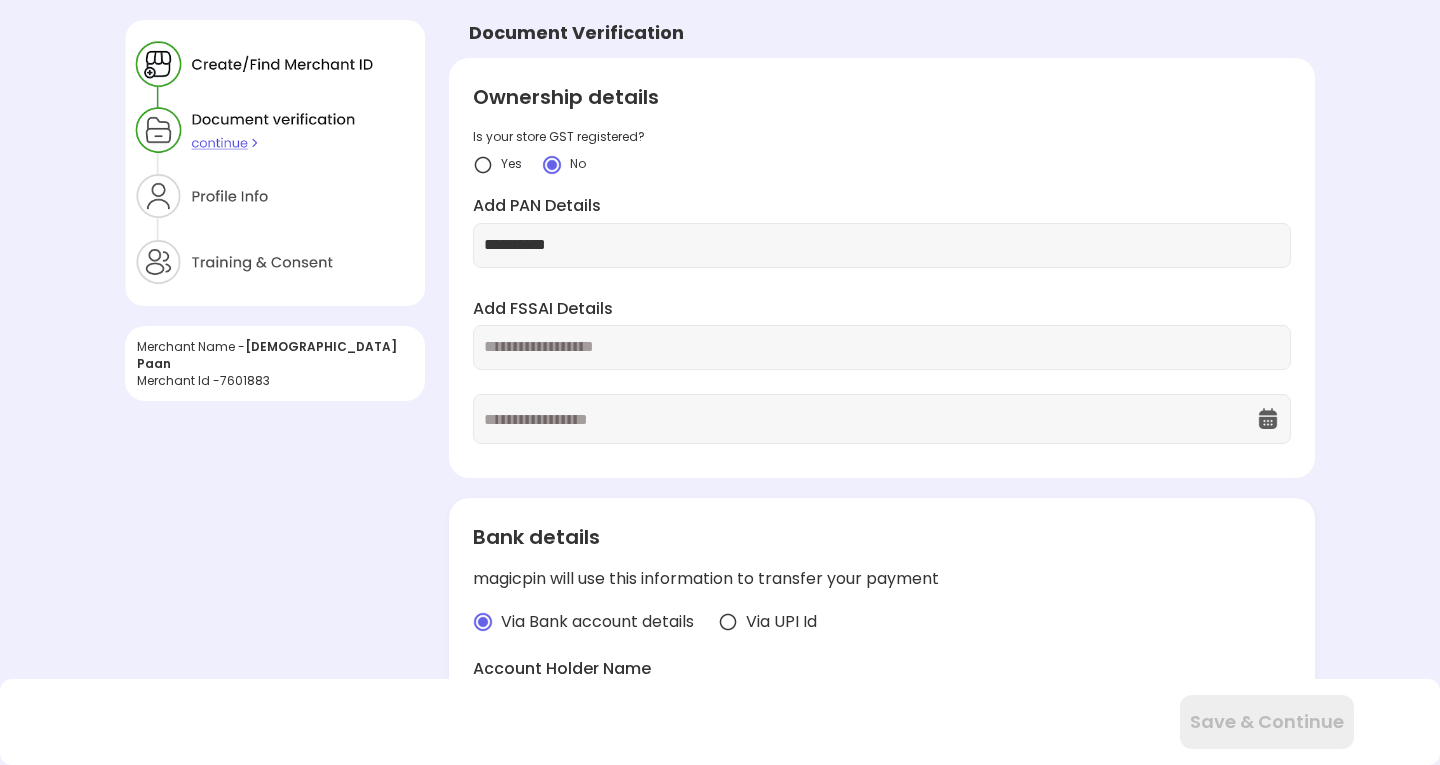 type on "**********" 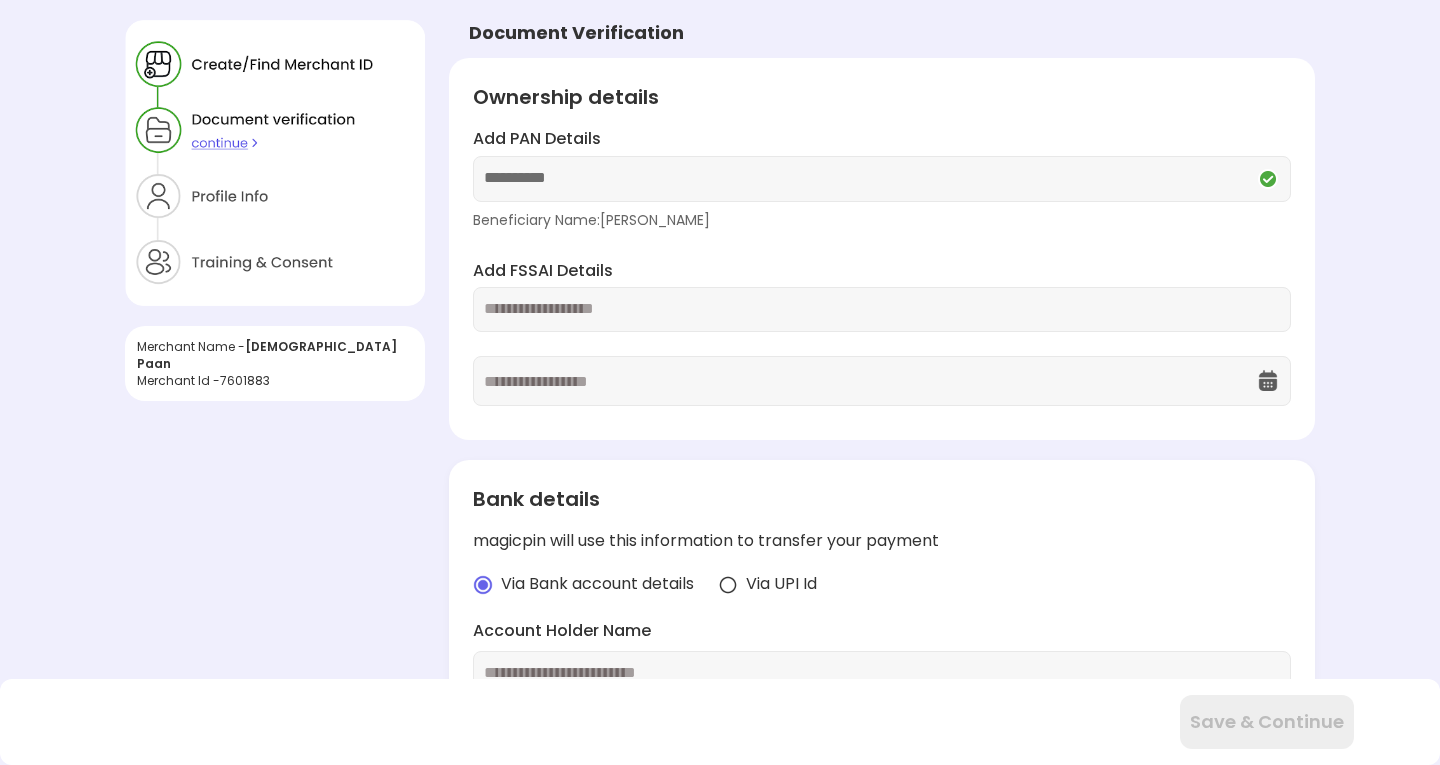 paste on "**********" 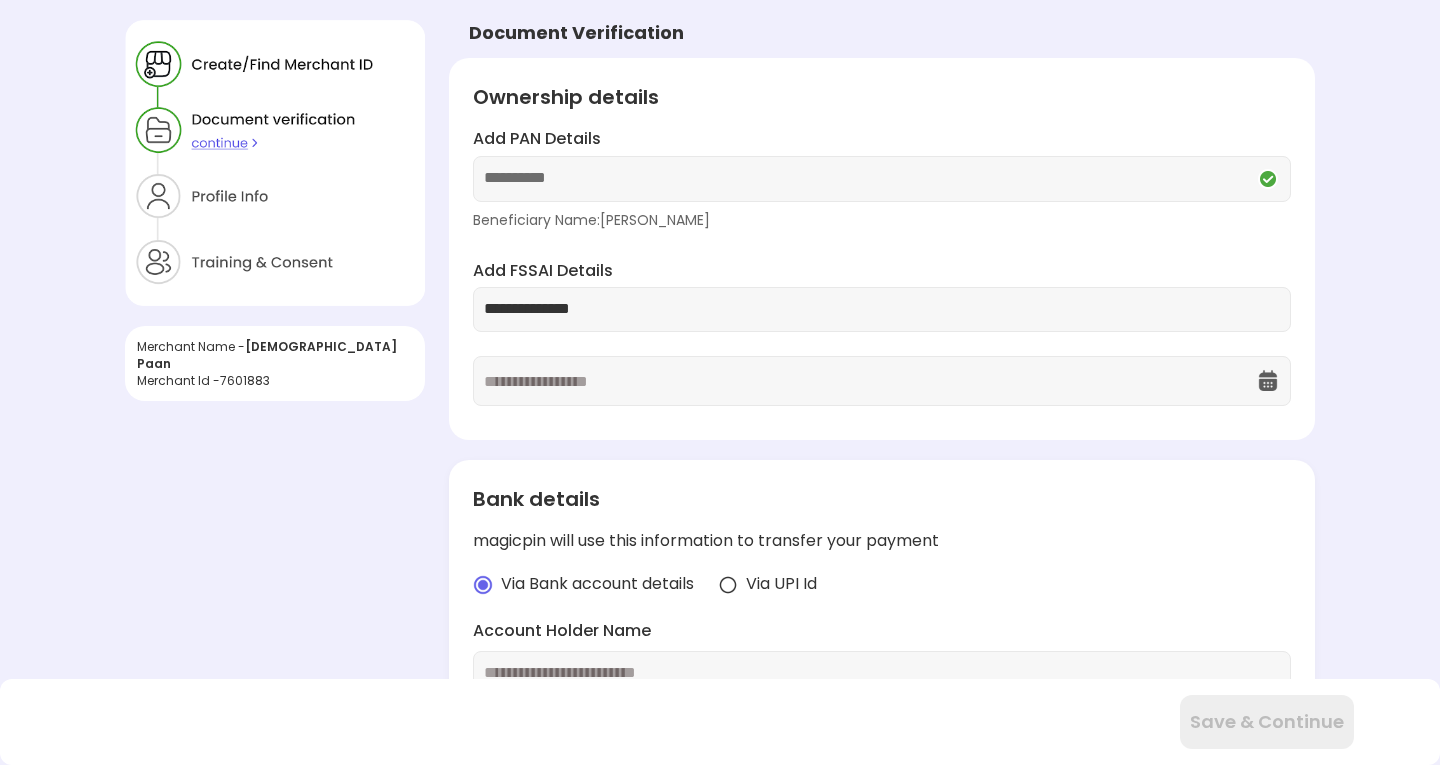type on "**********" 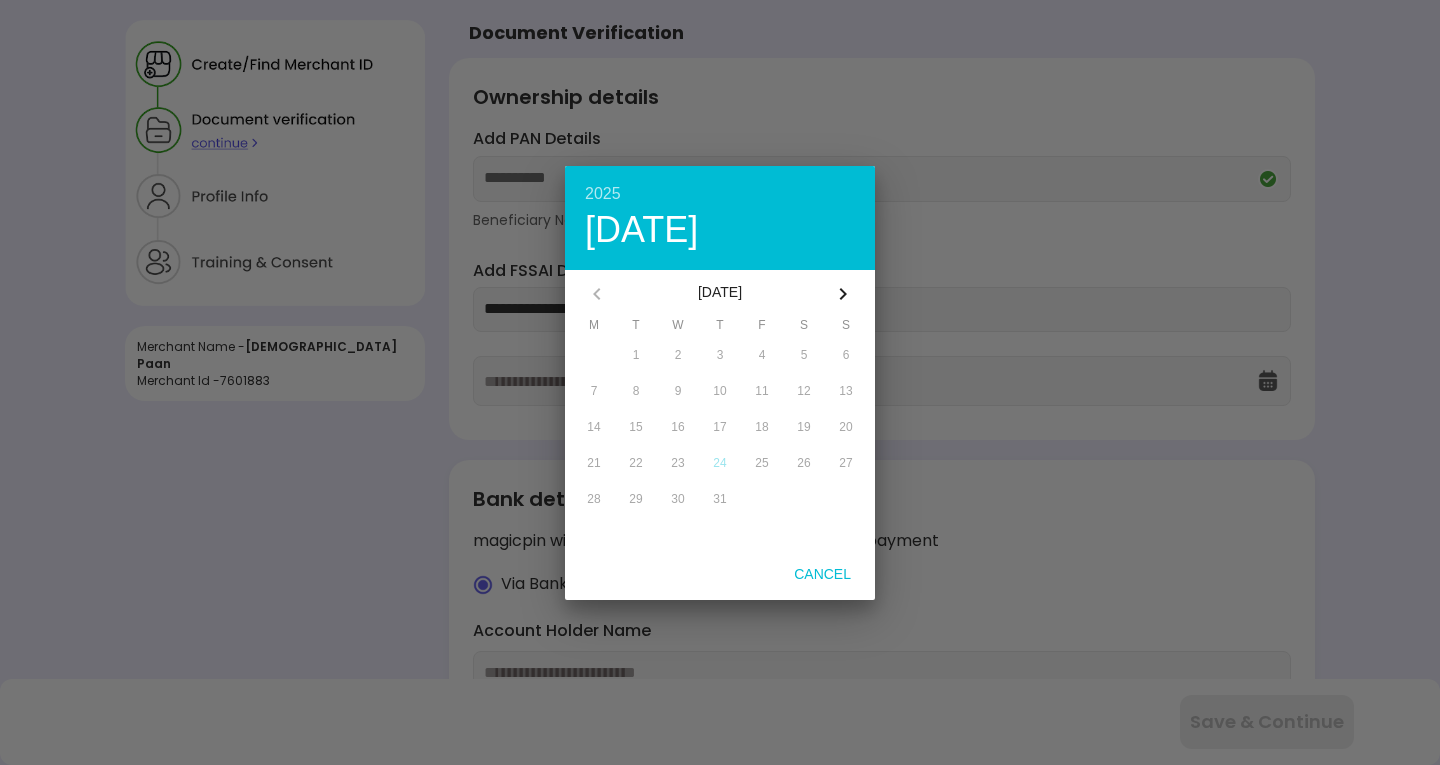 click 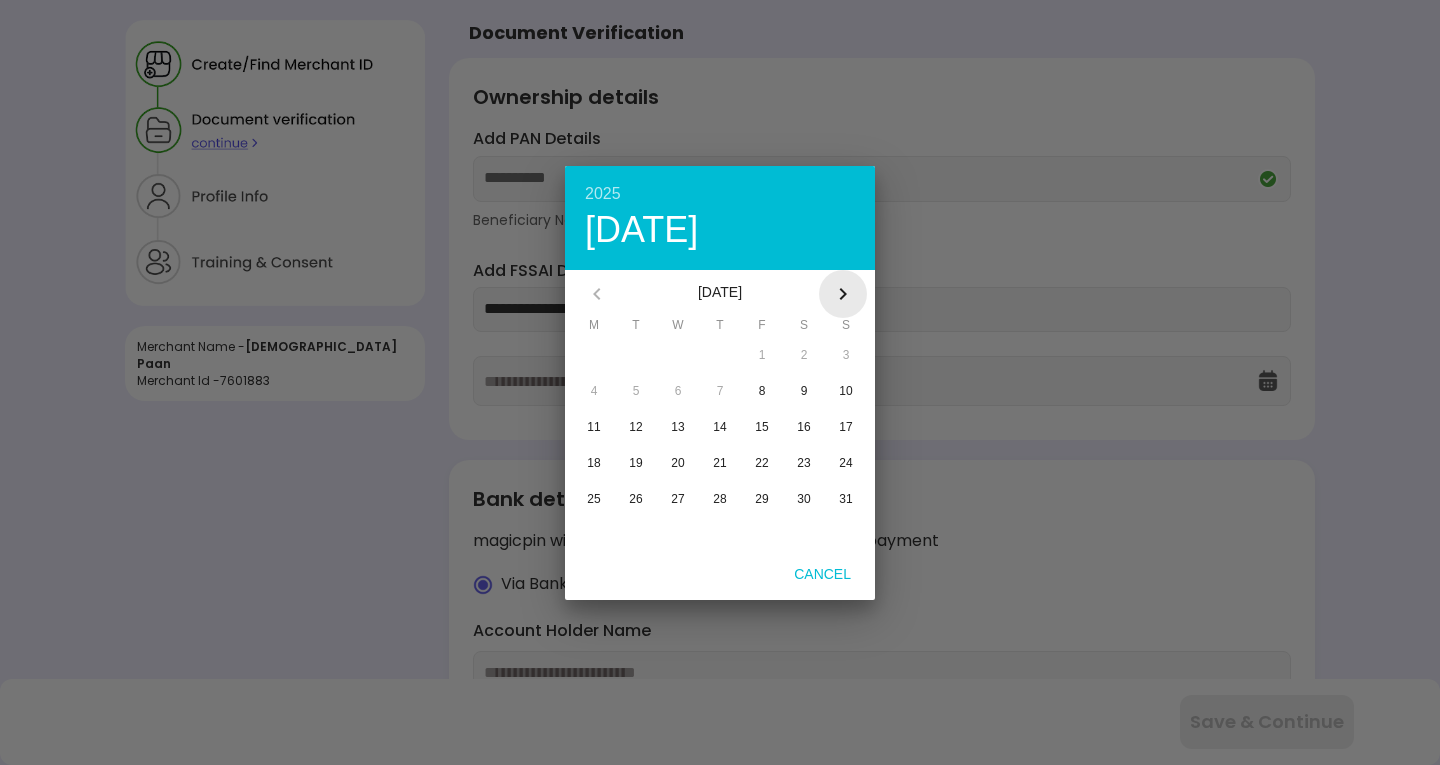 click 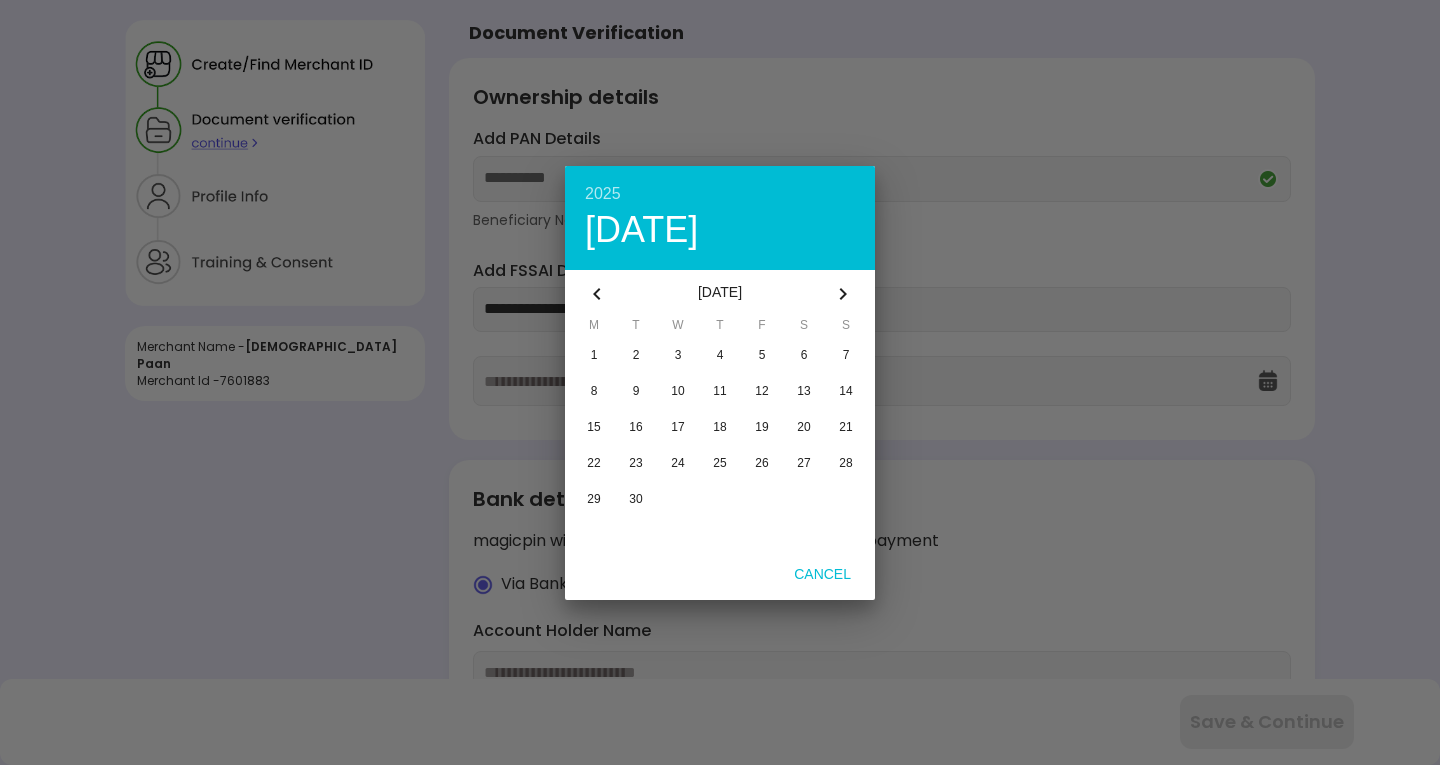 click 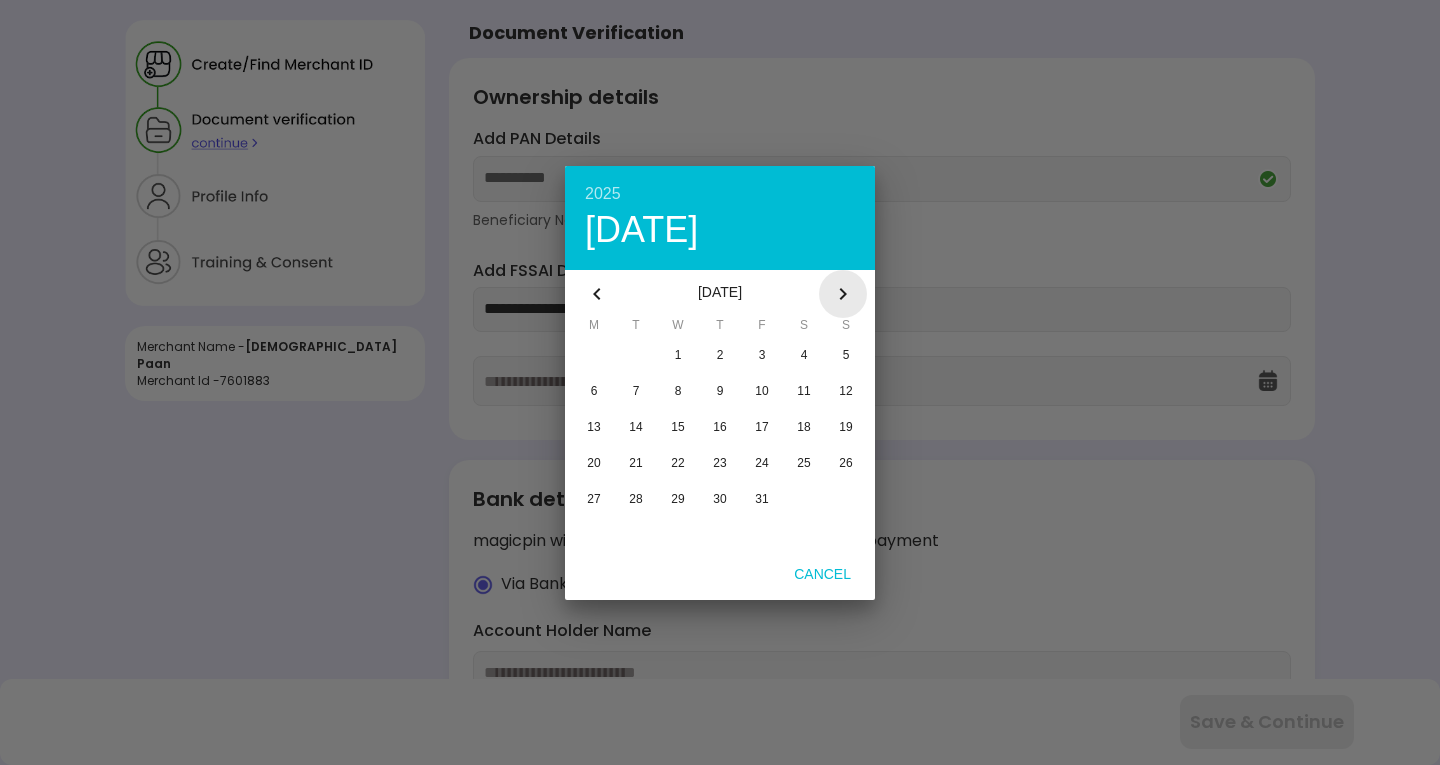 click 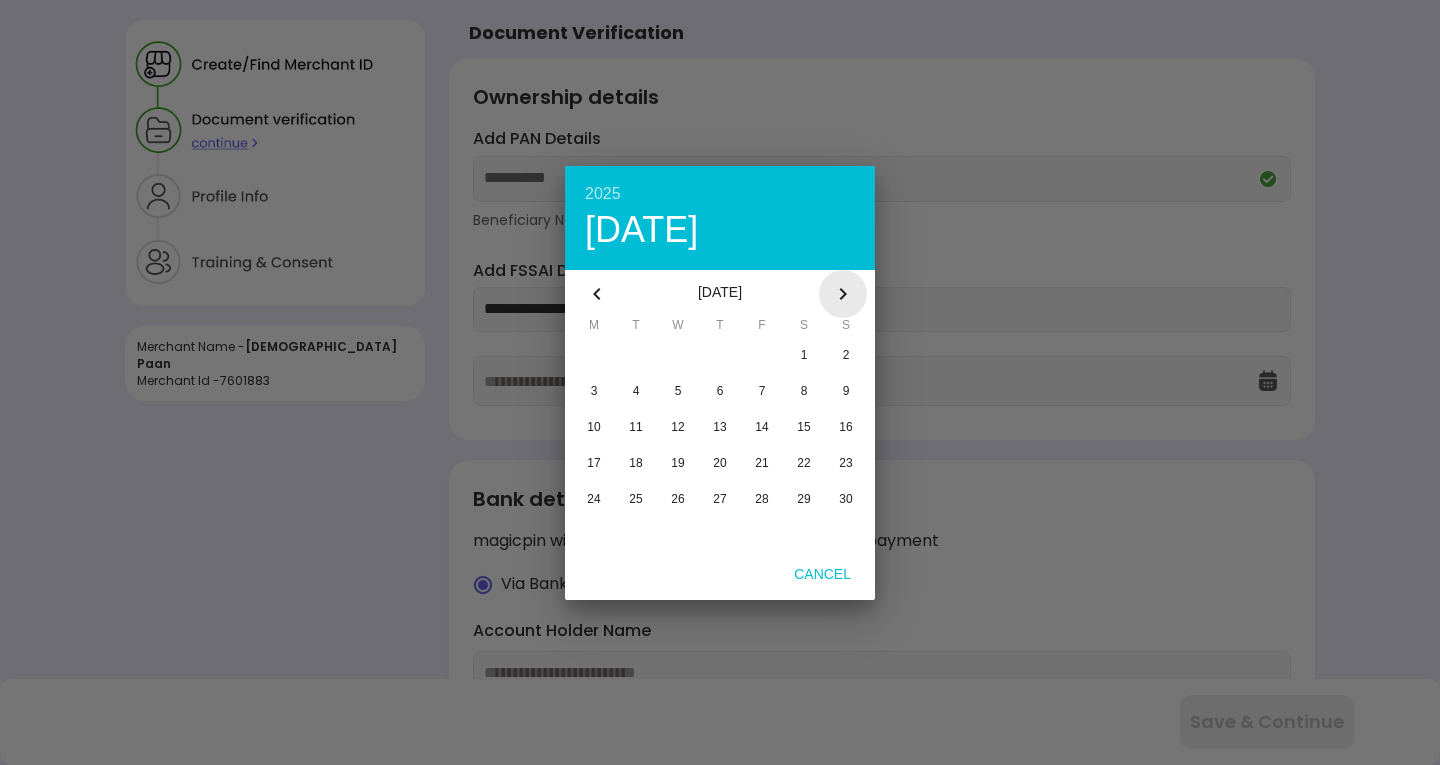click 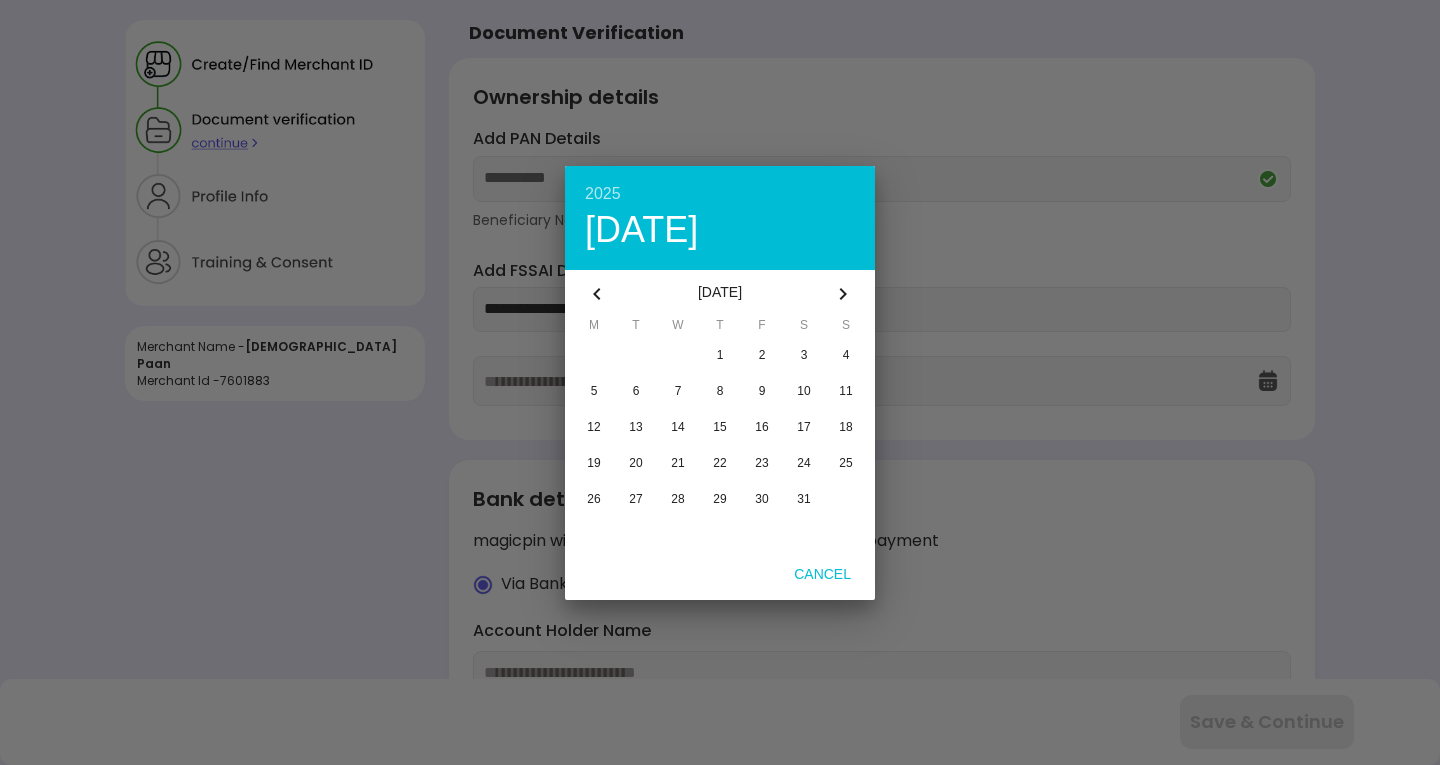 click 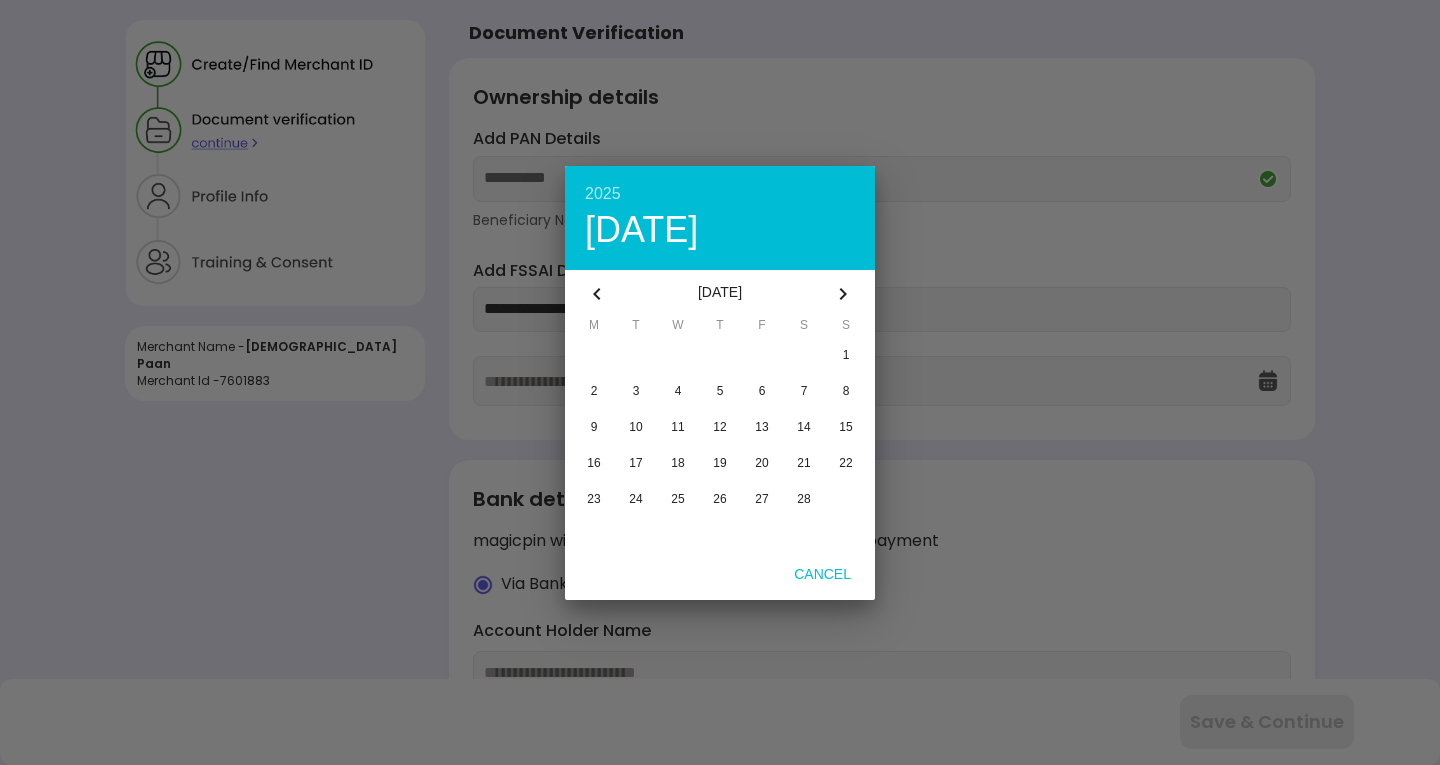 click 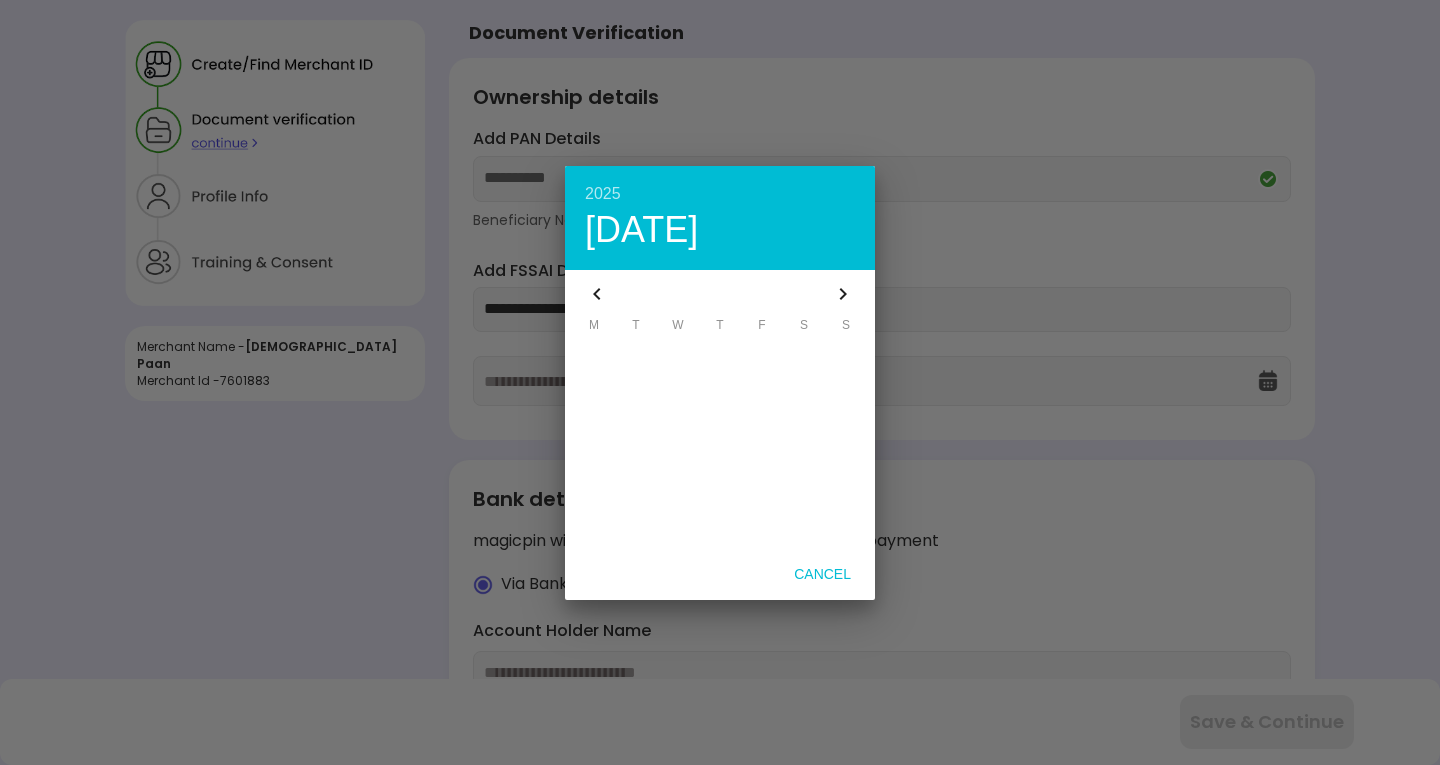 click 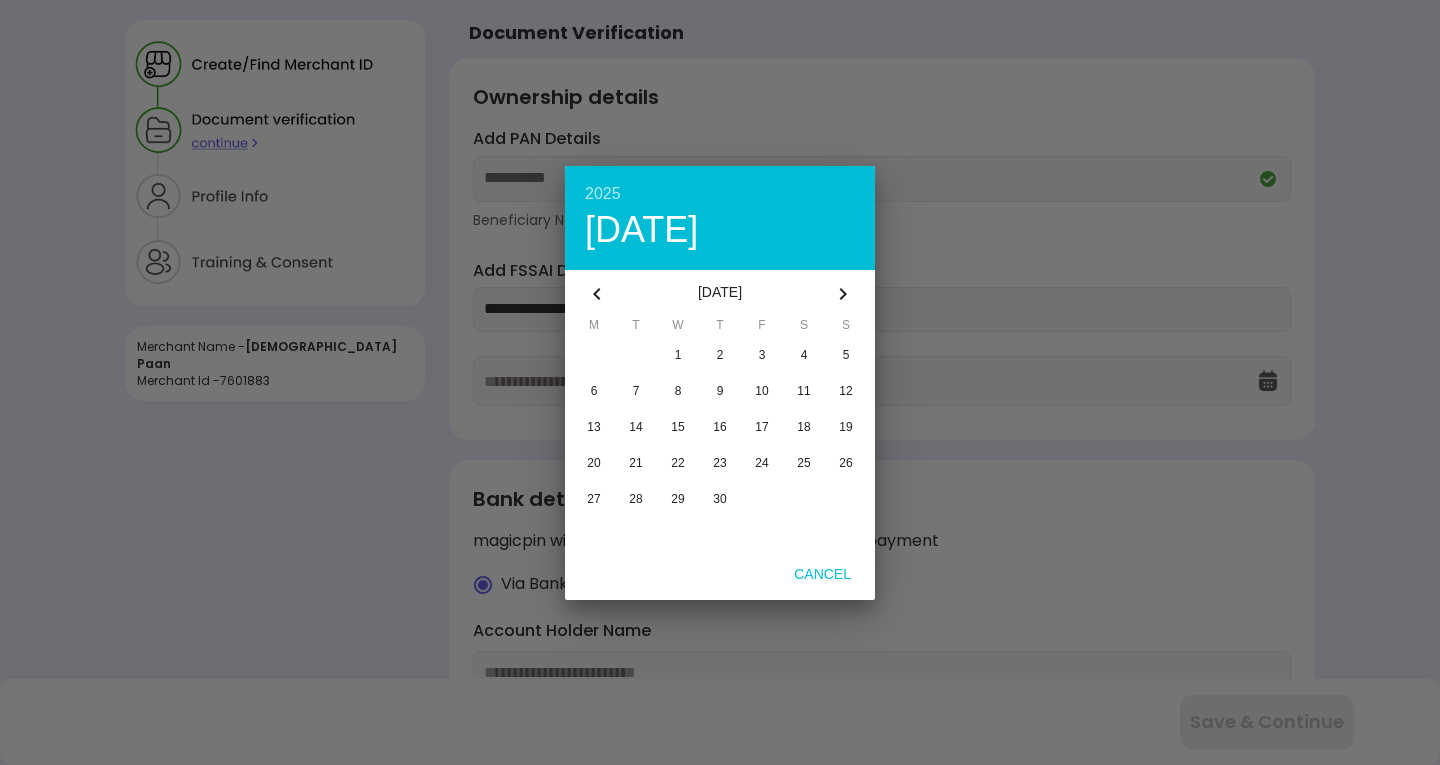 click 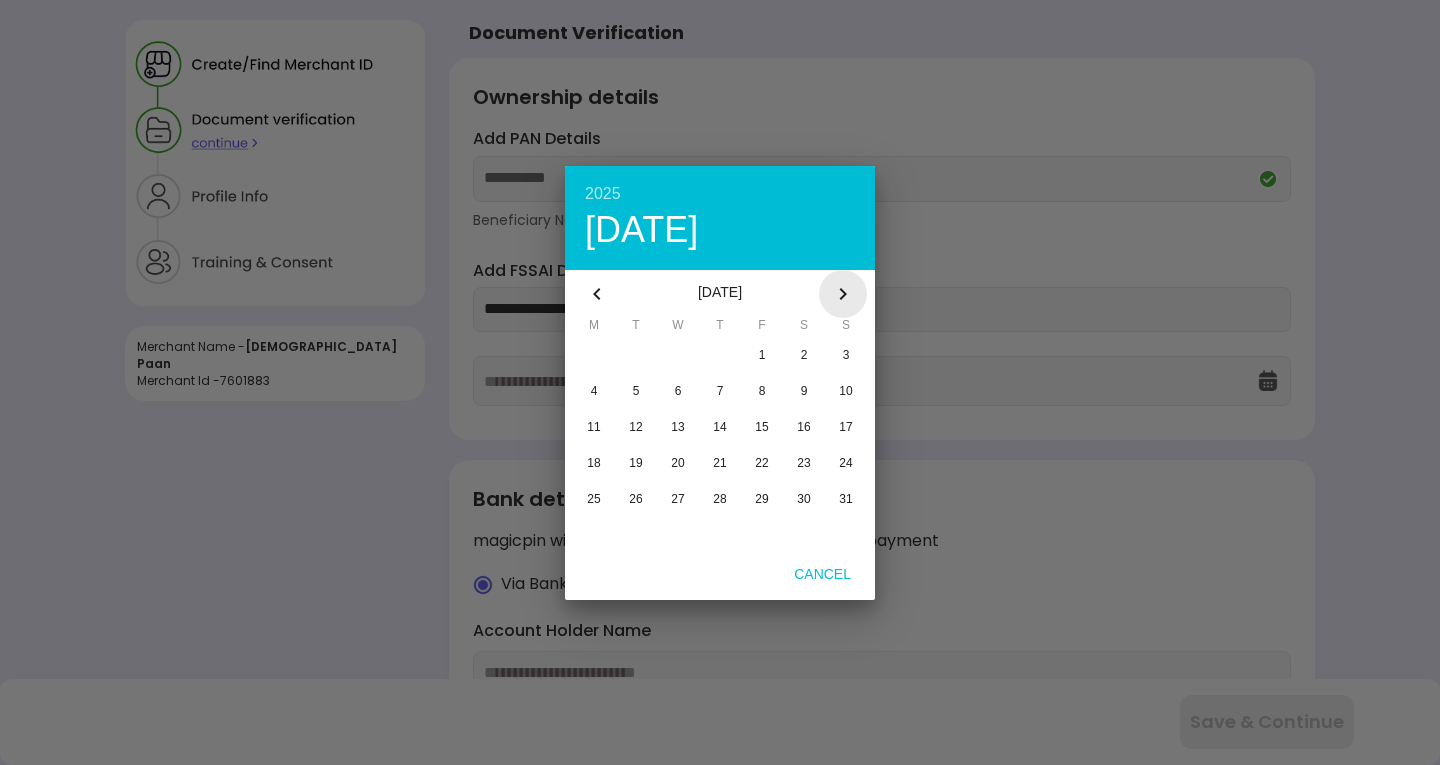 click 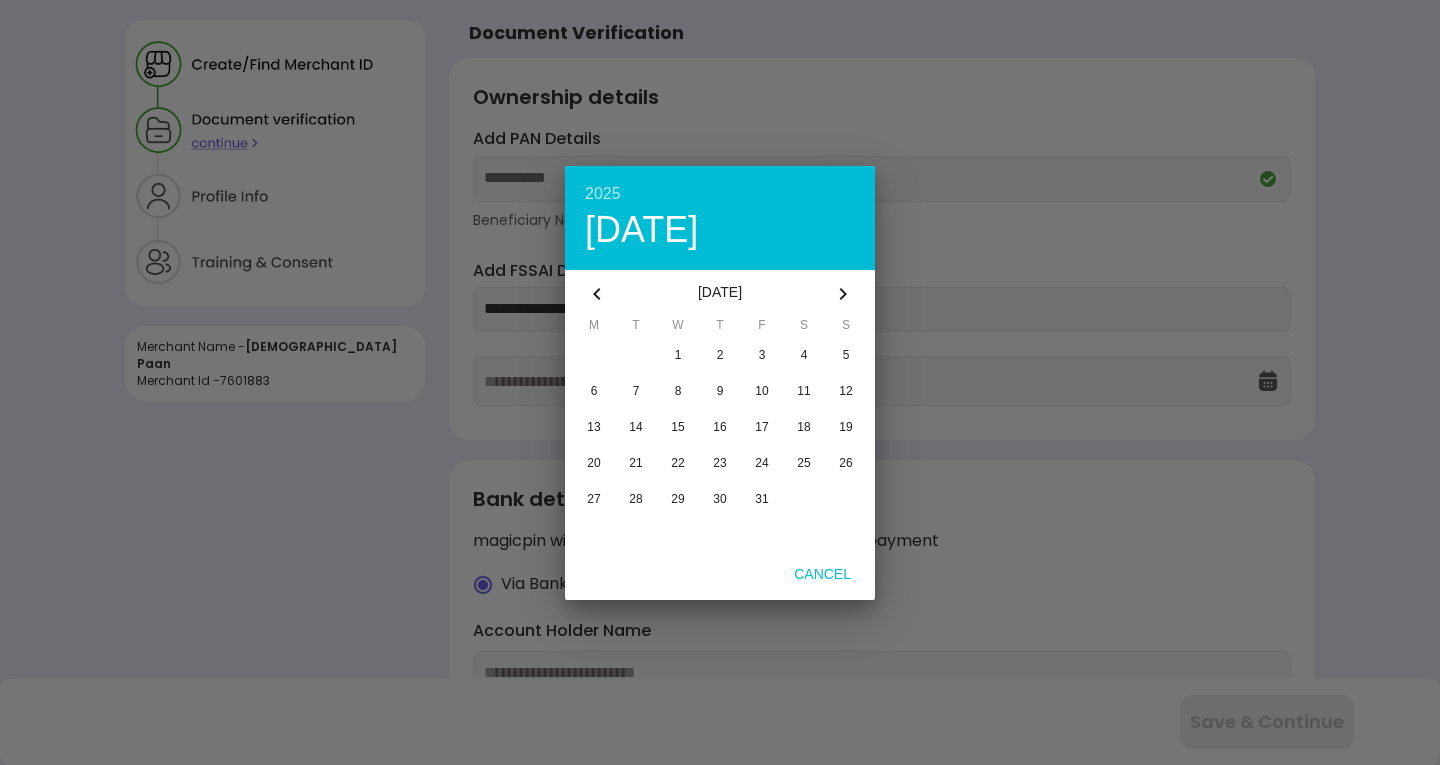 click 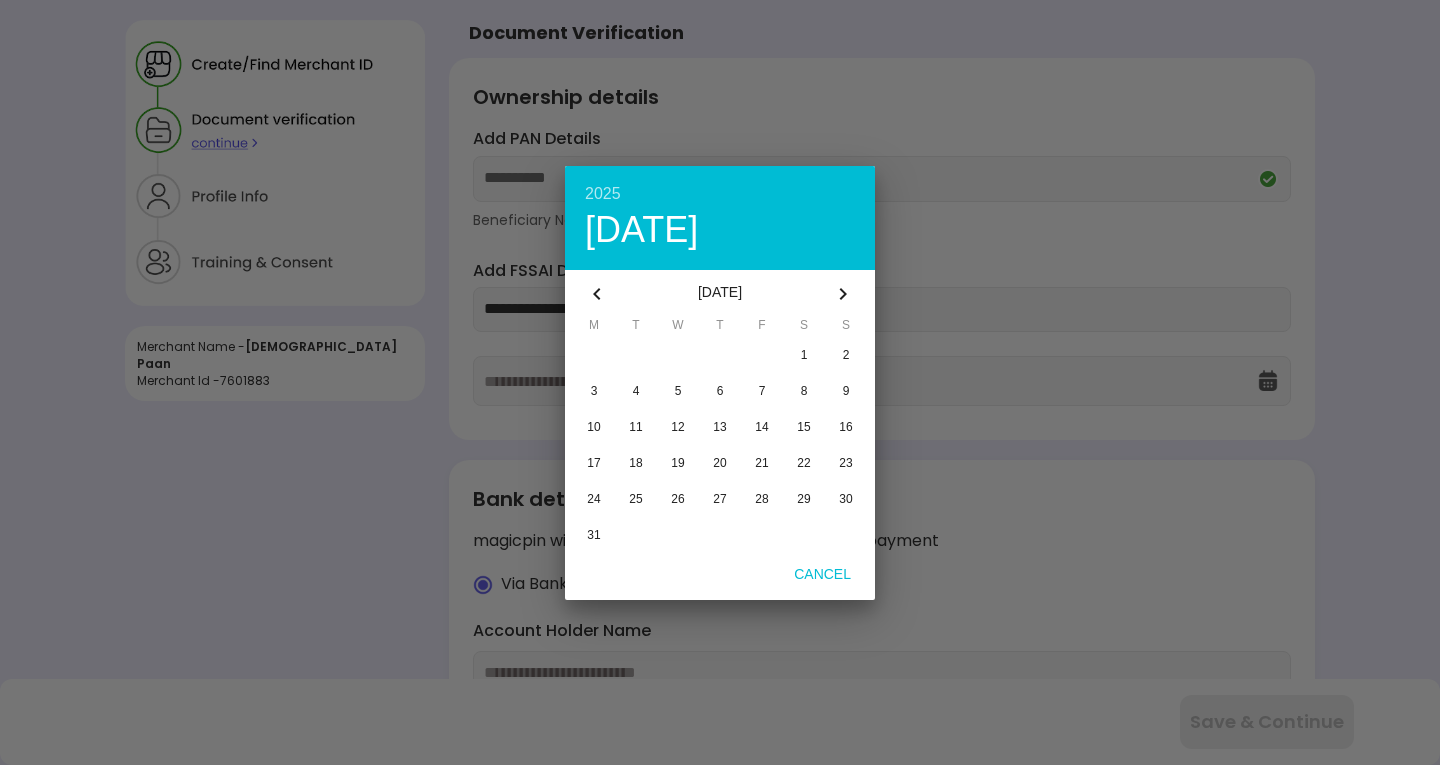 click 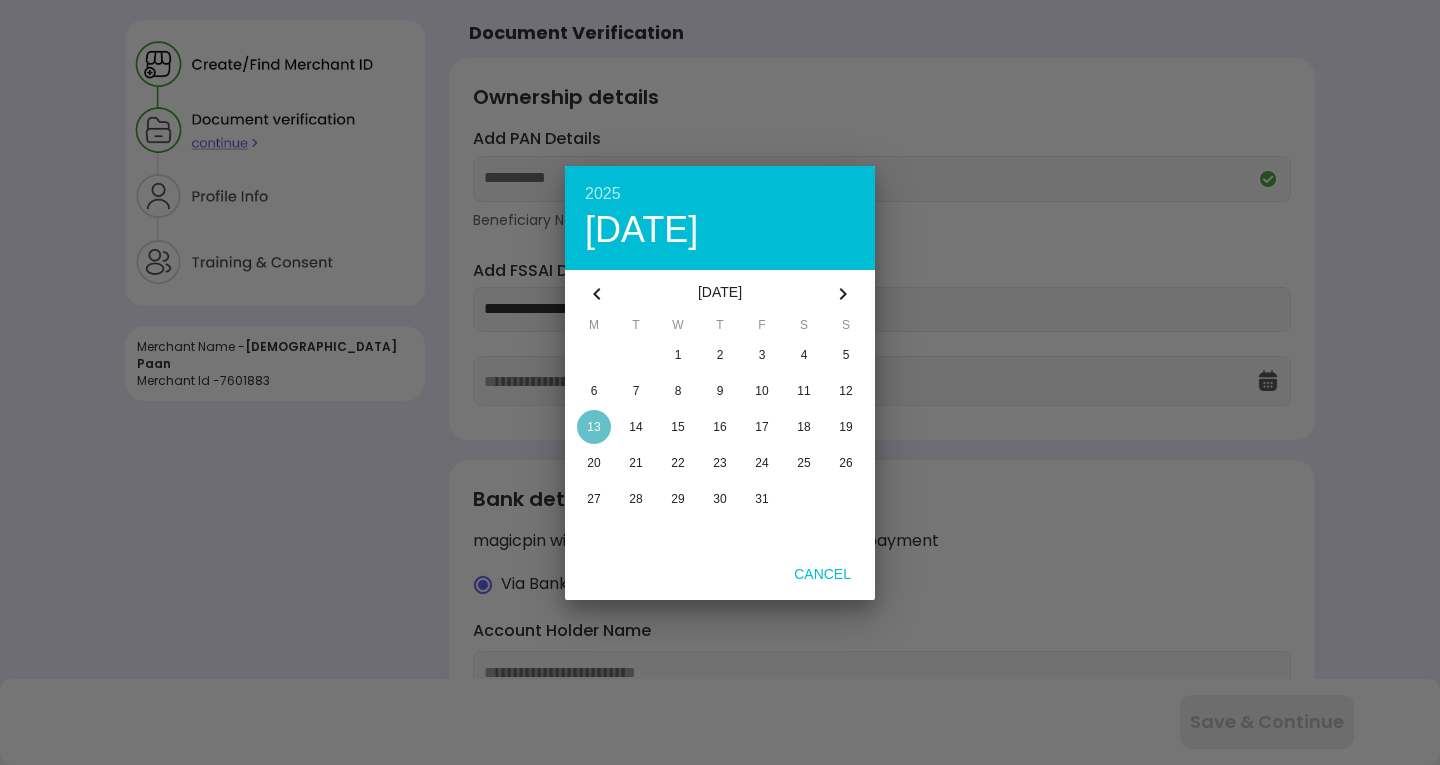 click at bounding box center (594, 427) 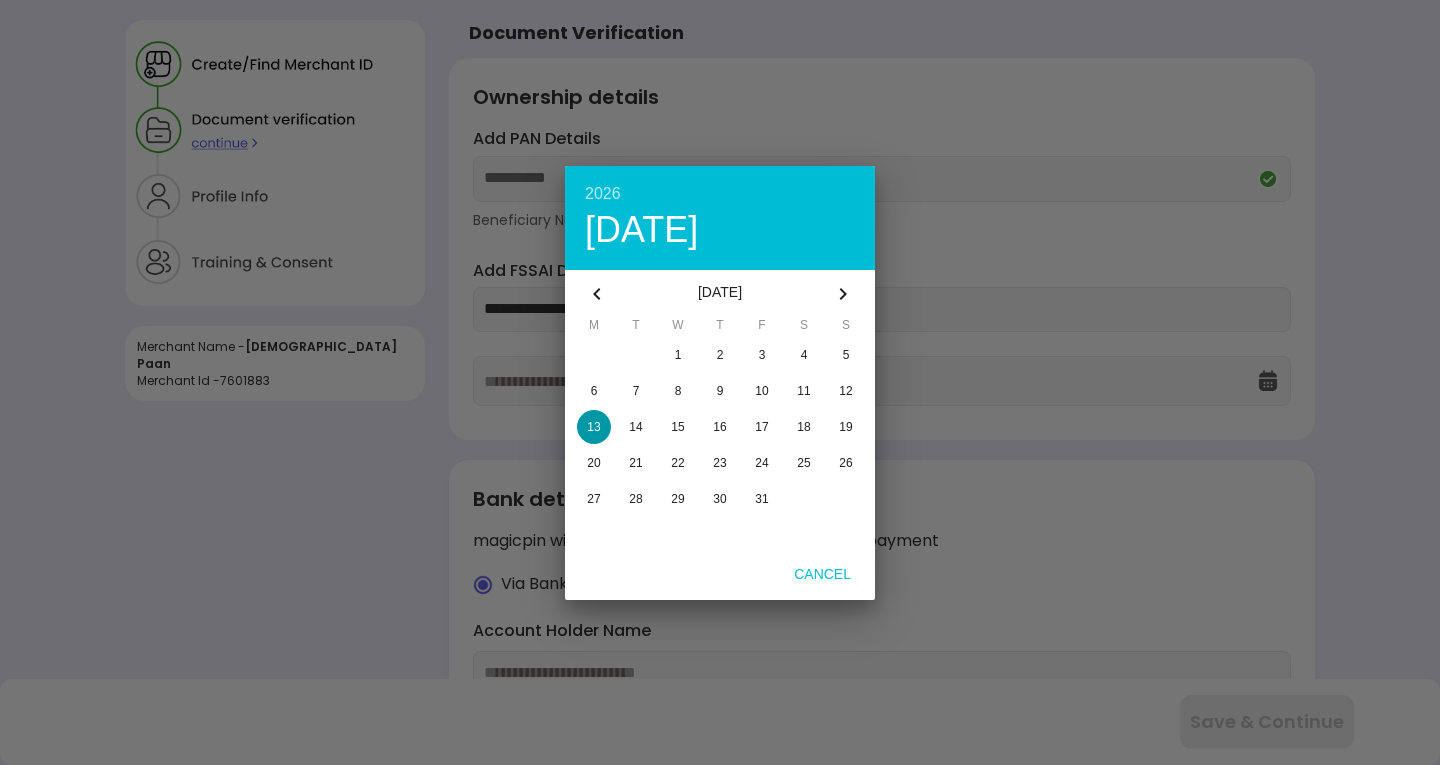 type on "**********" 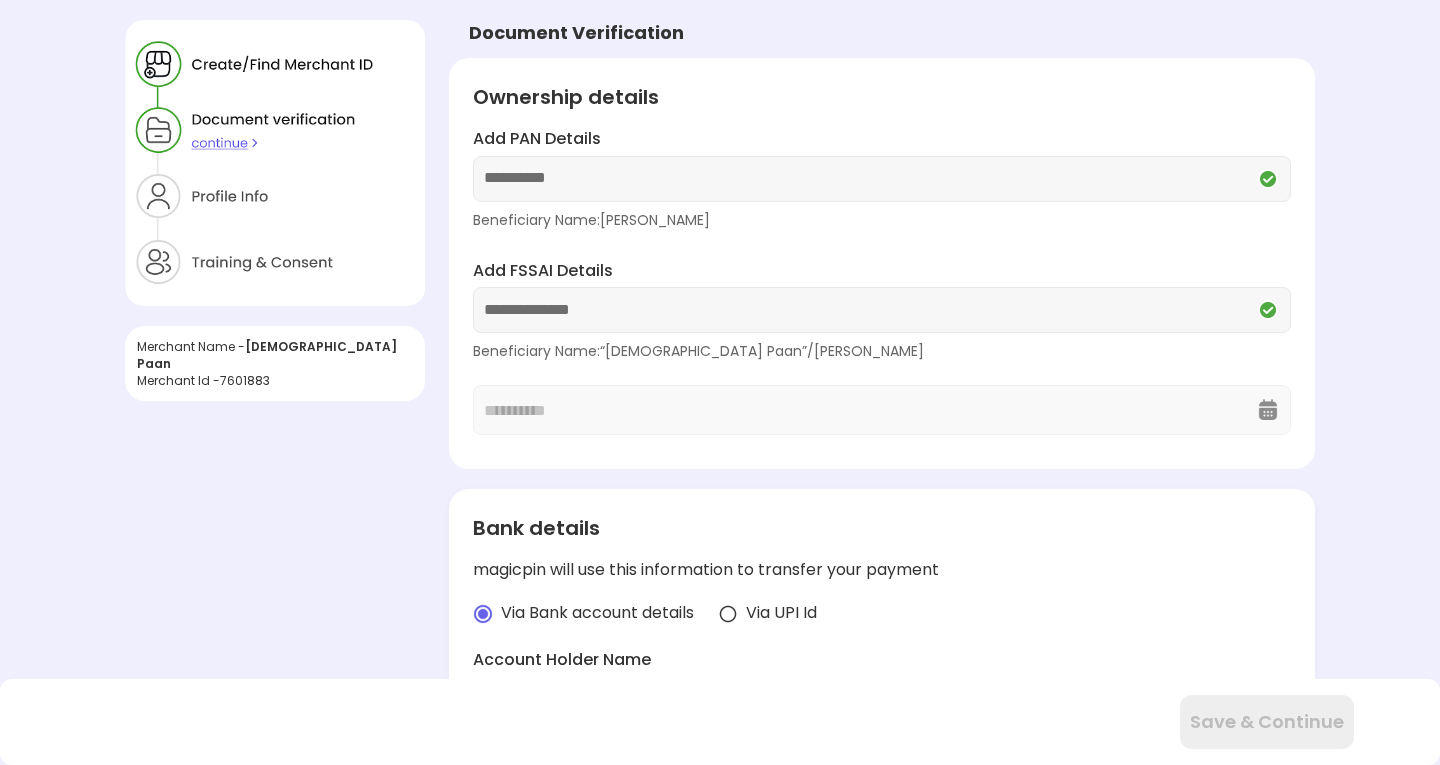click on "**********" at bounding box center [882, 607] 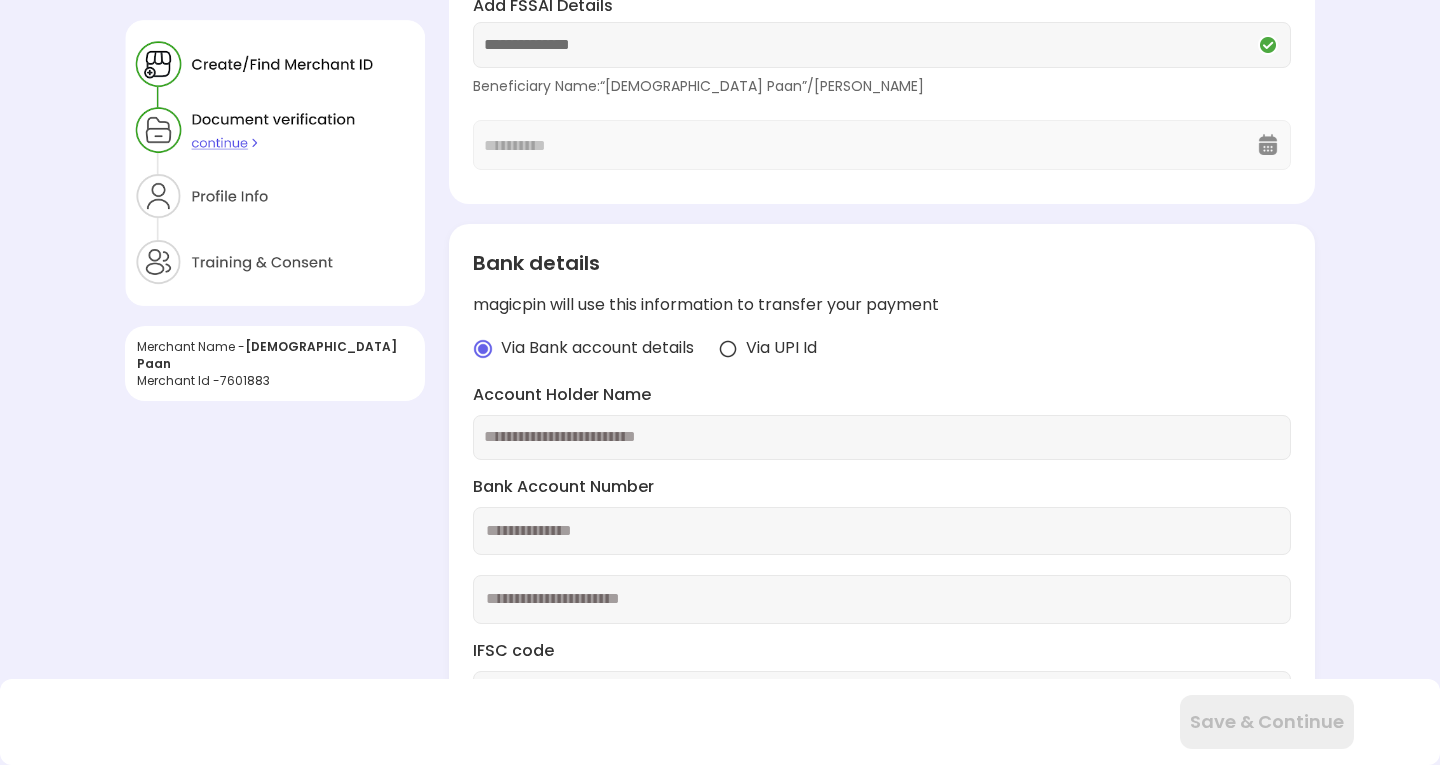 scroll, scrollTop: 269, scrollLeft: 0, axis: vertical 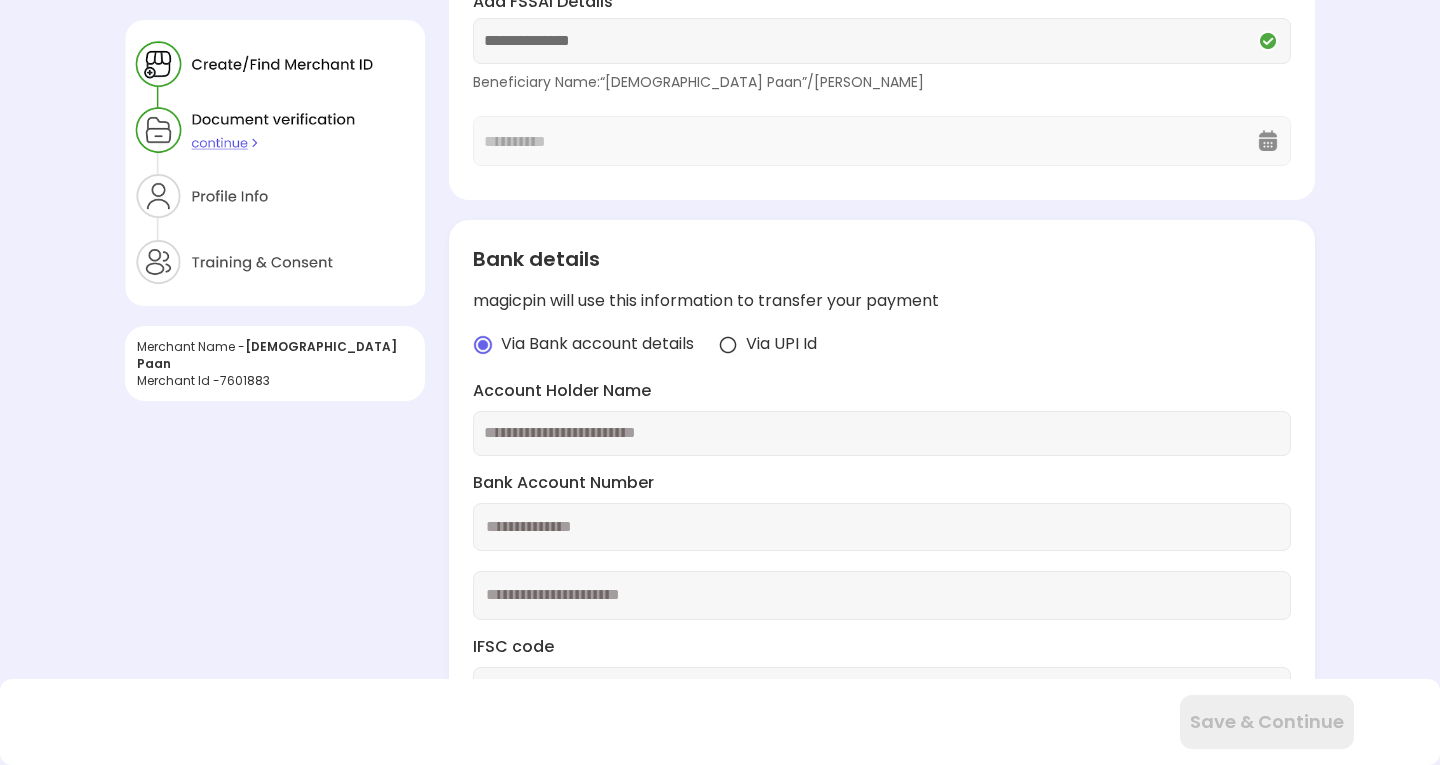 click at bounding box center [882, 433] 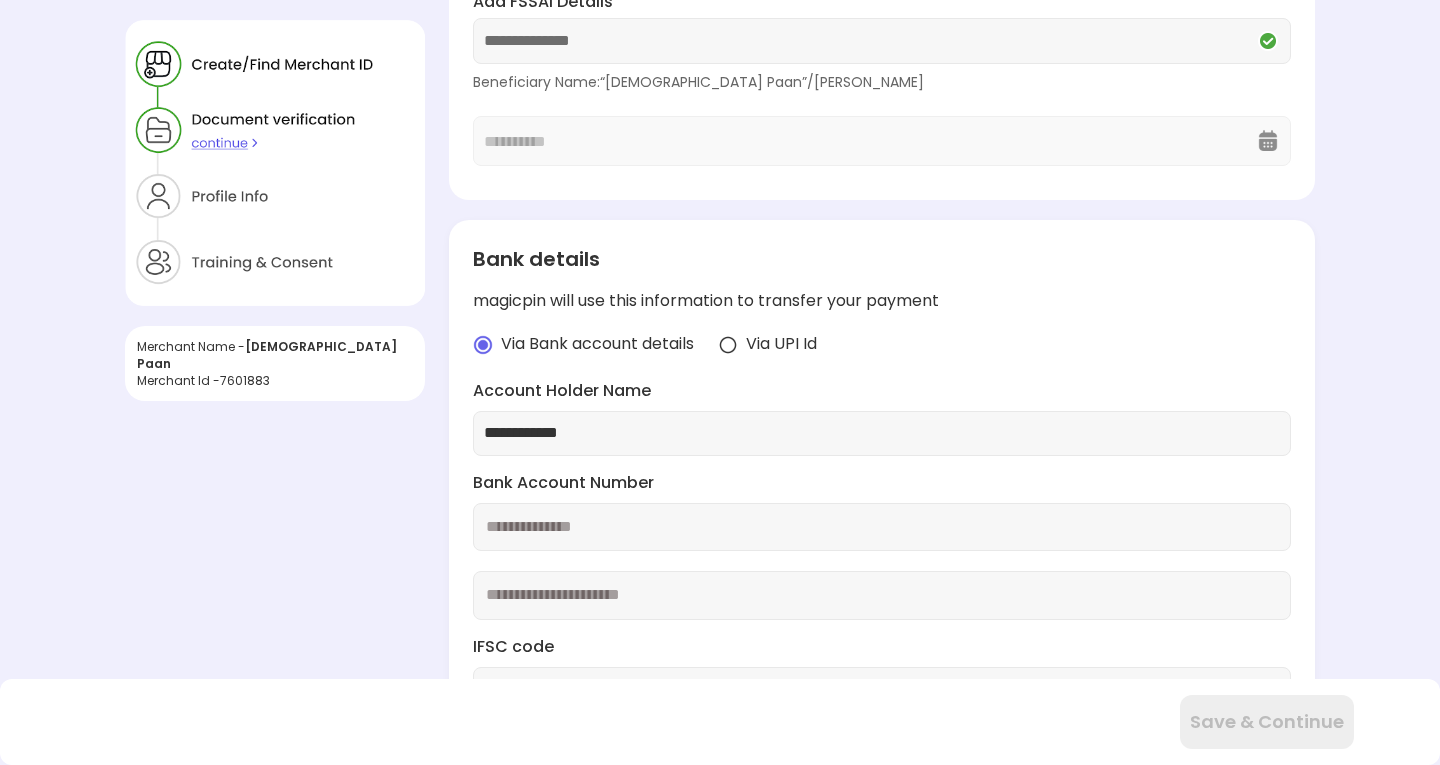 type on "**********" 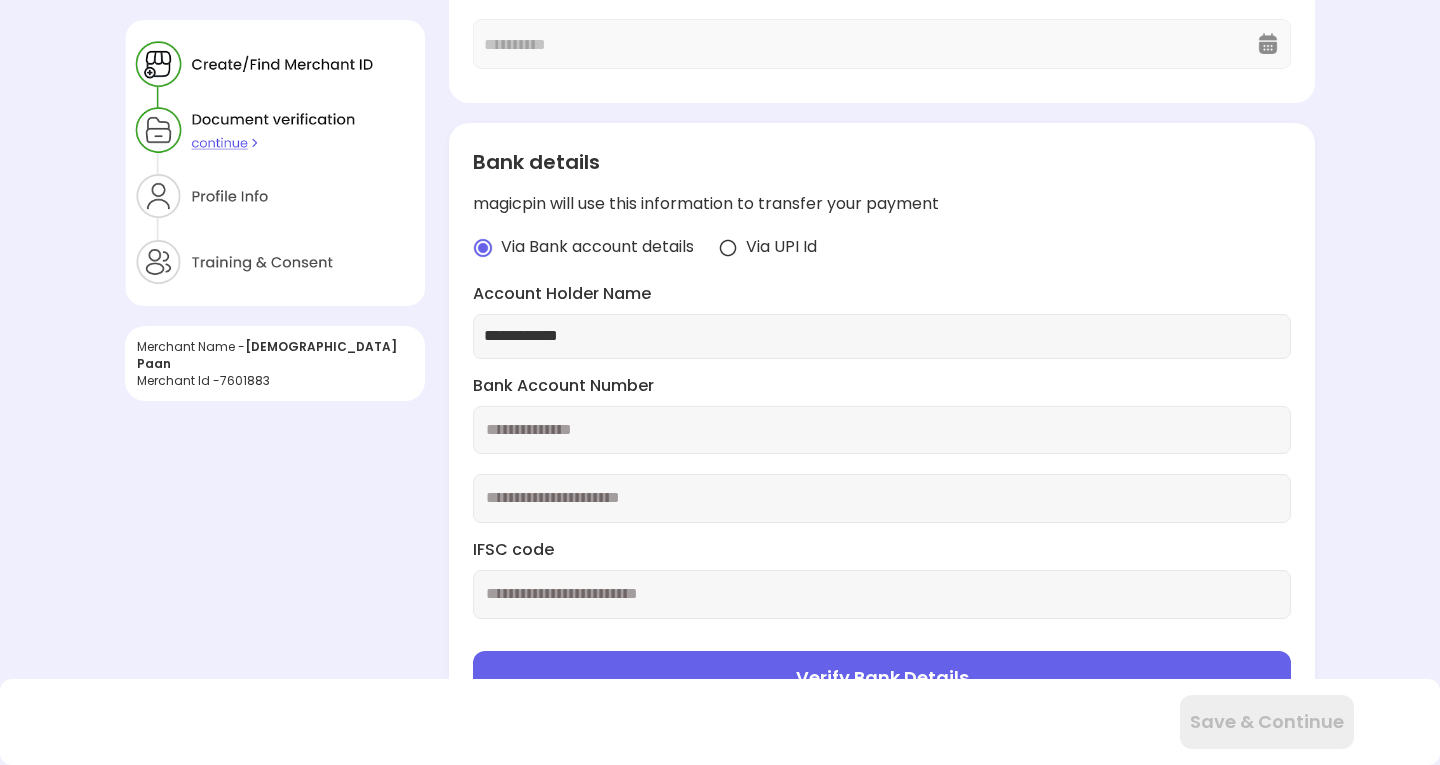 scroll, scrollTop: 450, scrollLeft: 0, axis: vertical 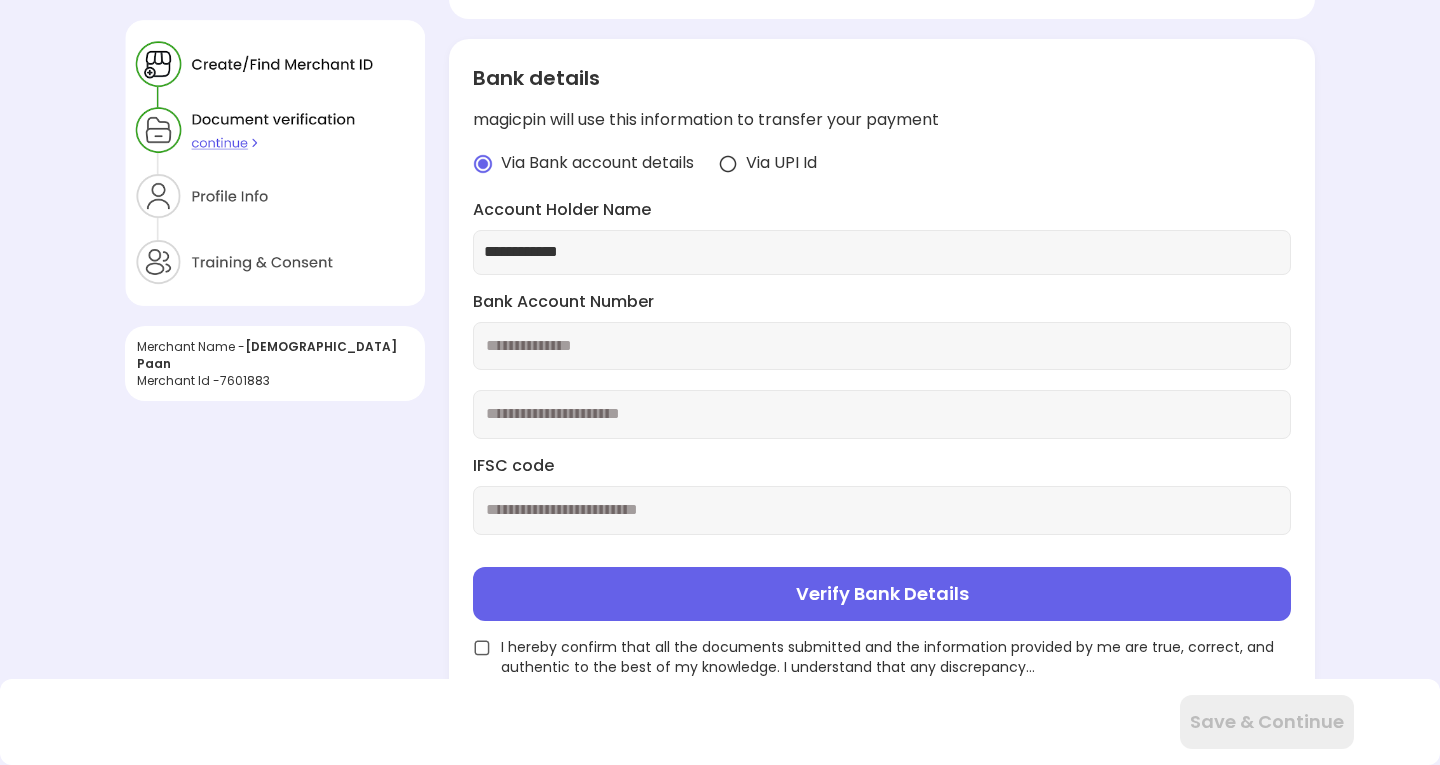 type on "**********" 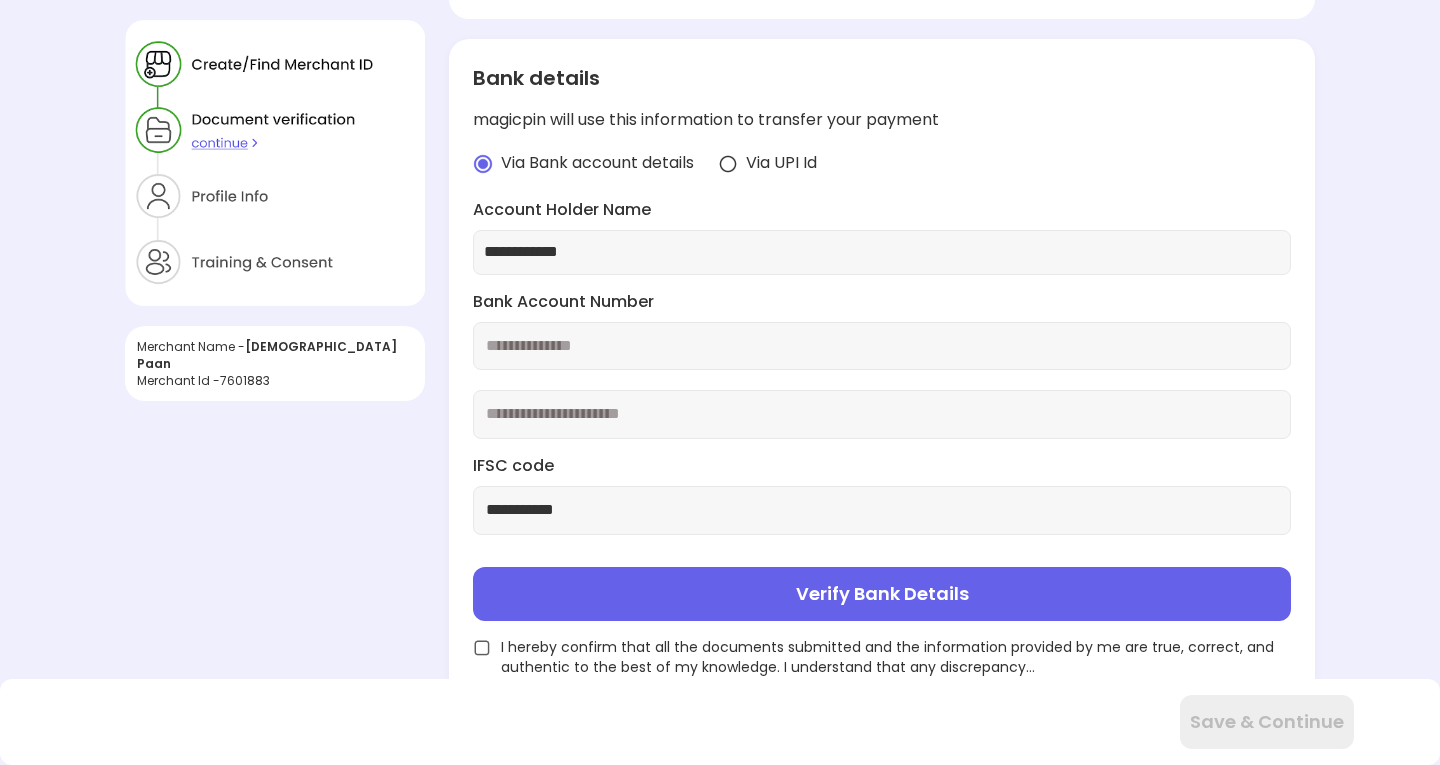 type on "**********" 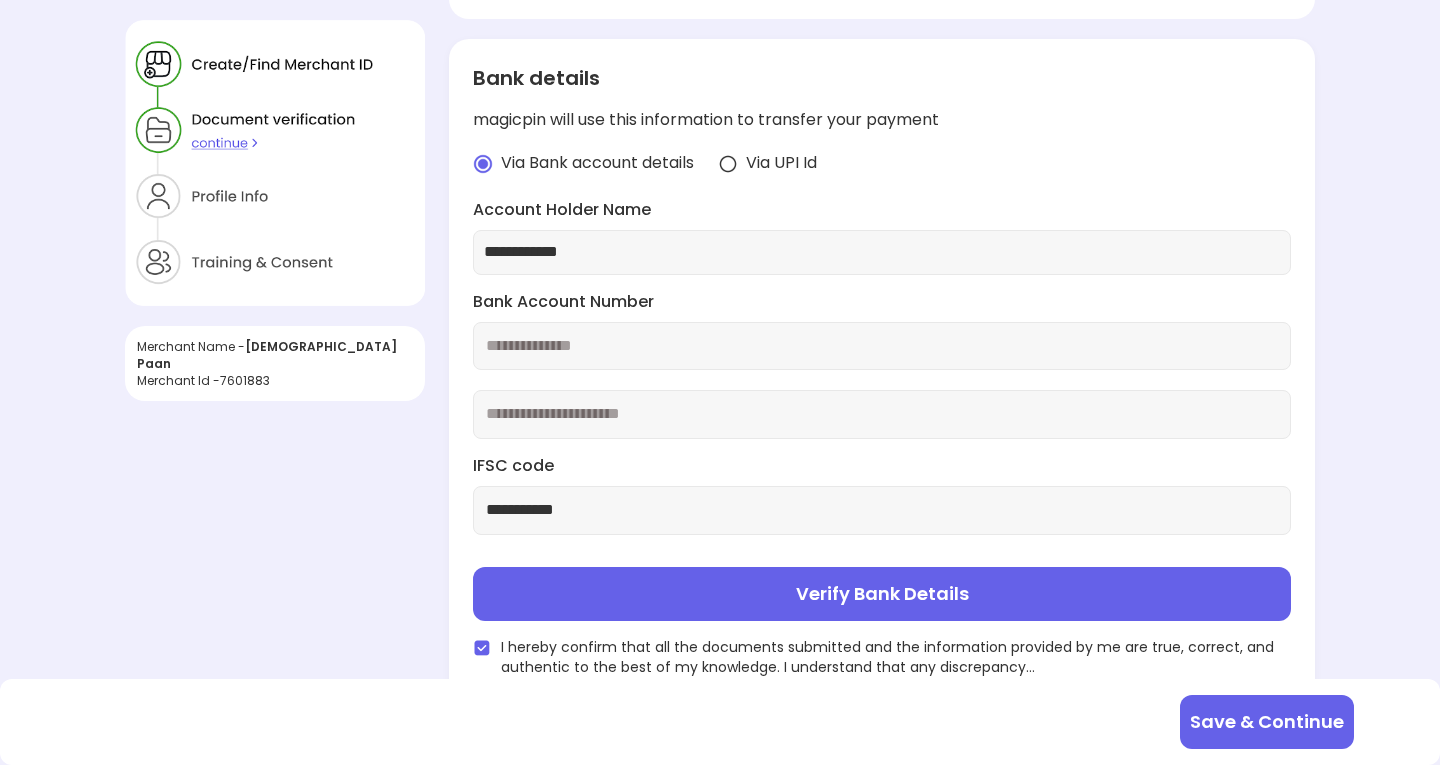 click on "Verify Bank Details" at bounding box center (882, 594) 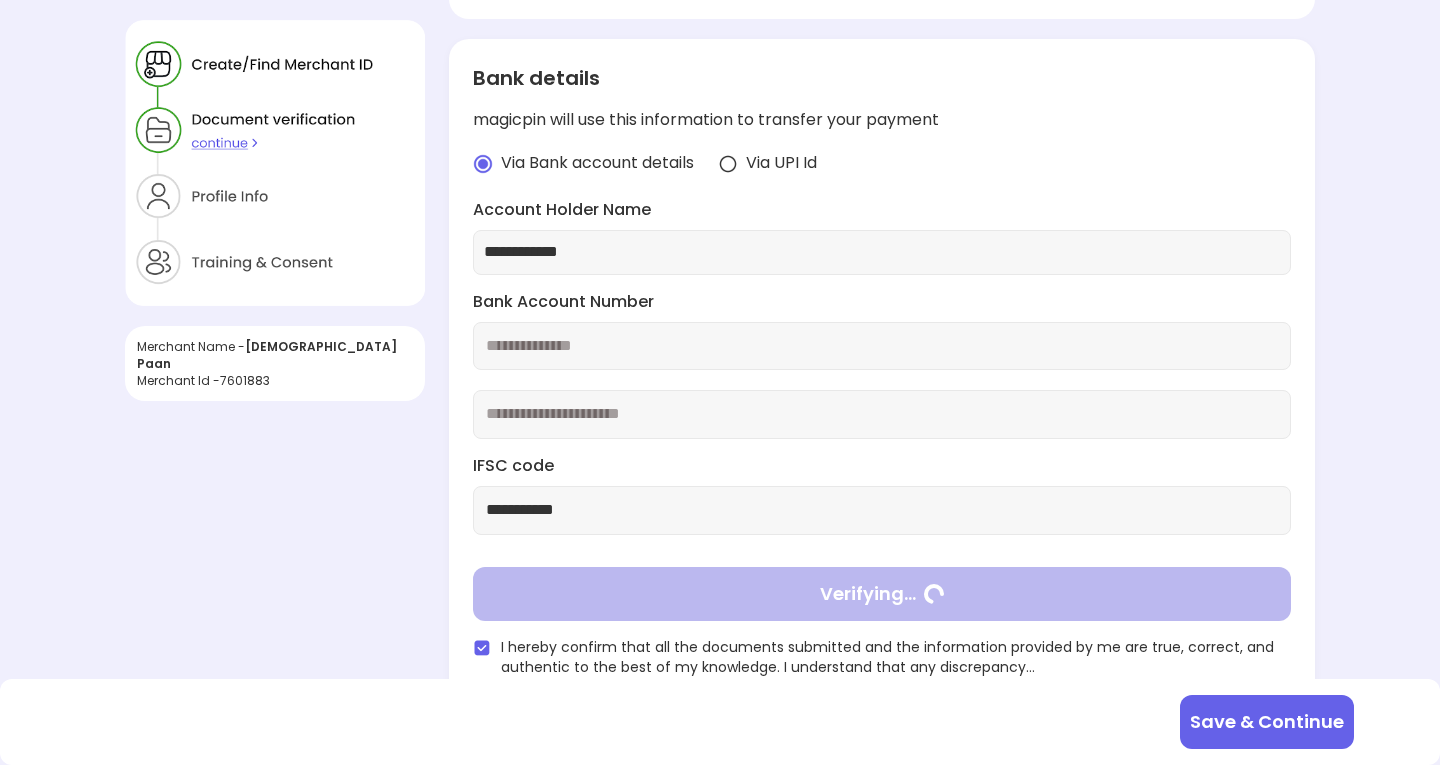 type on "**********" 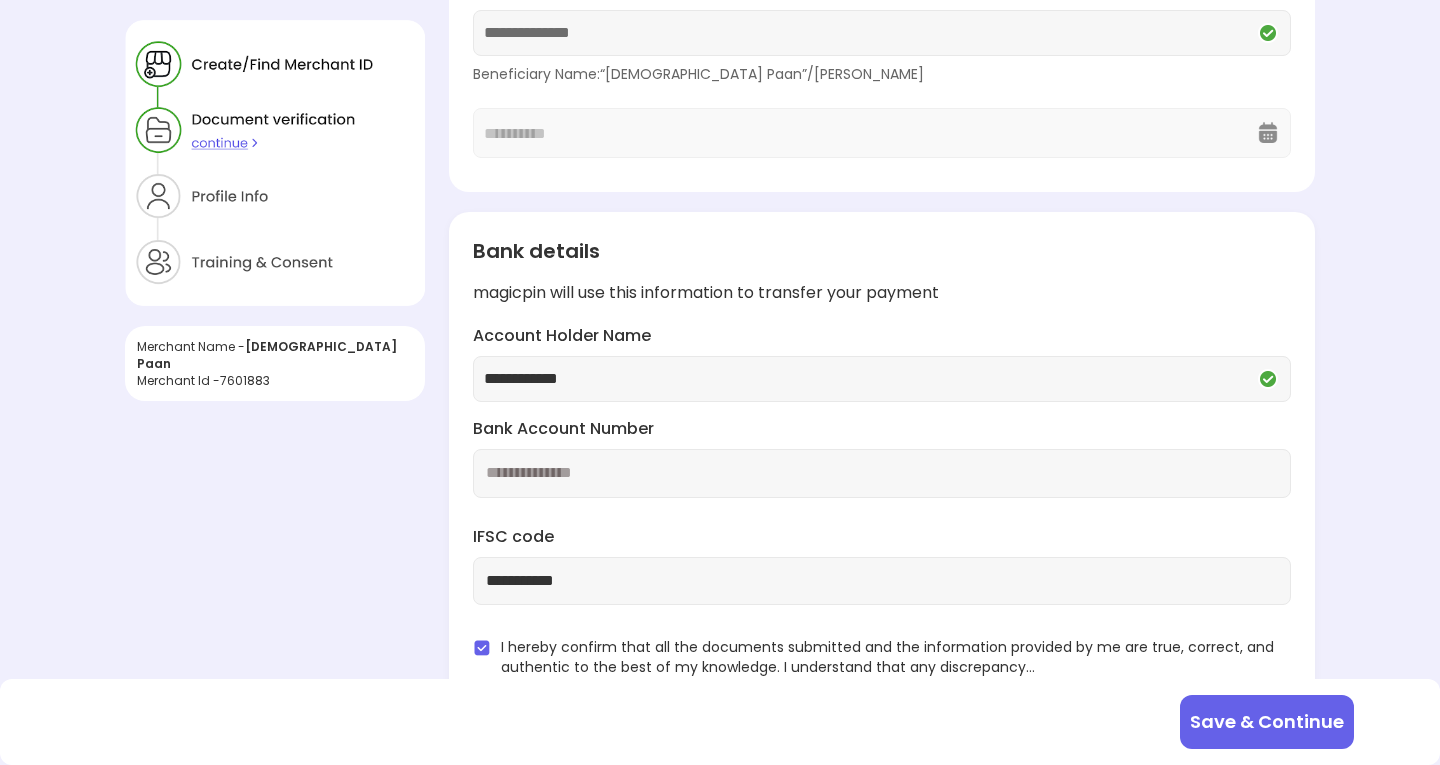 click on "Save & Continue" at bounding box center (1267, 722) 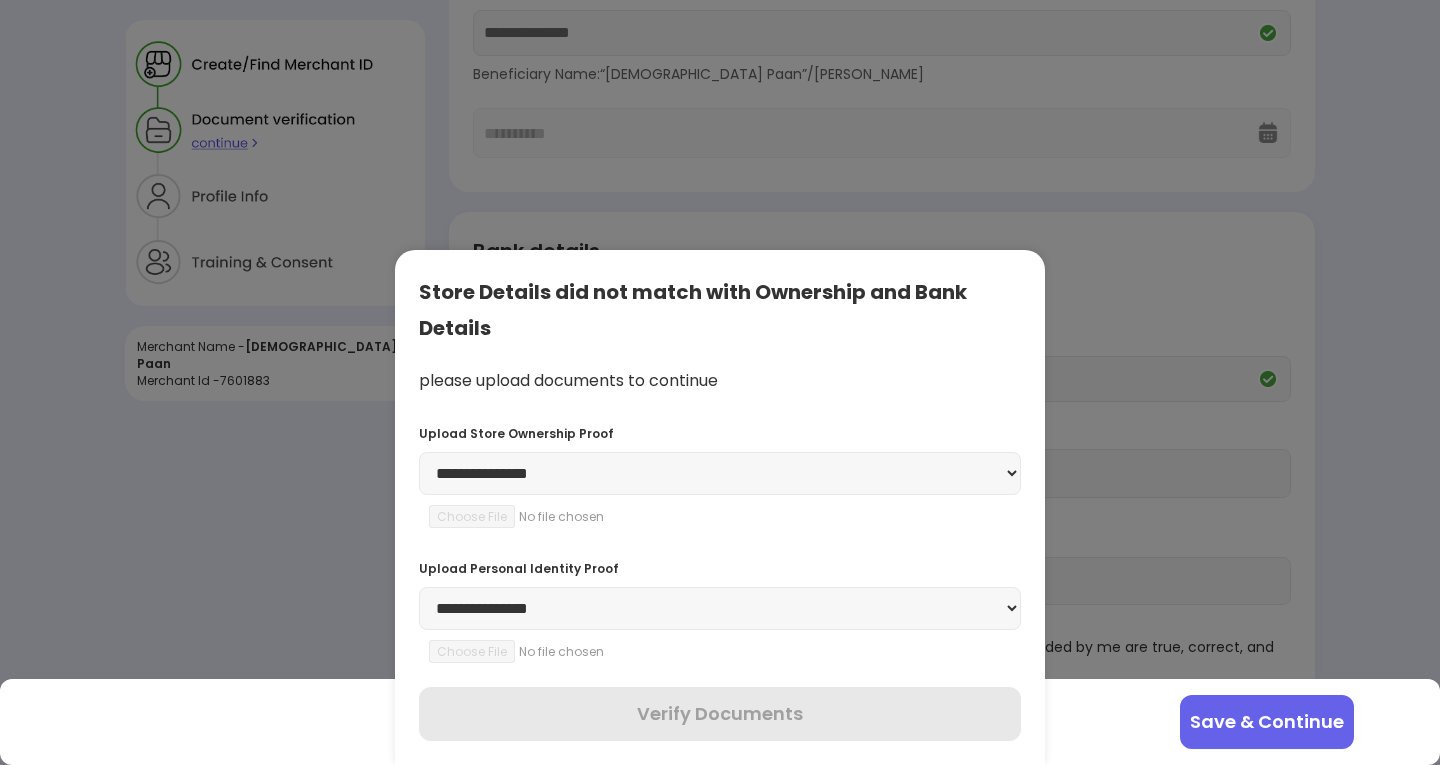 click on "**********" at bounding box center [720, 473] 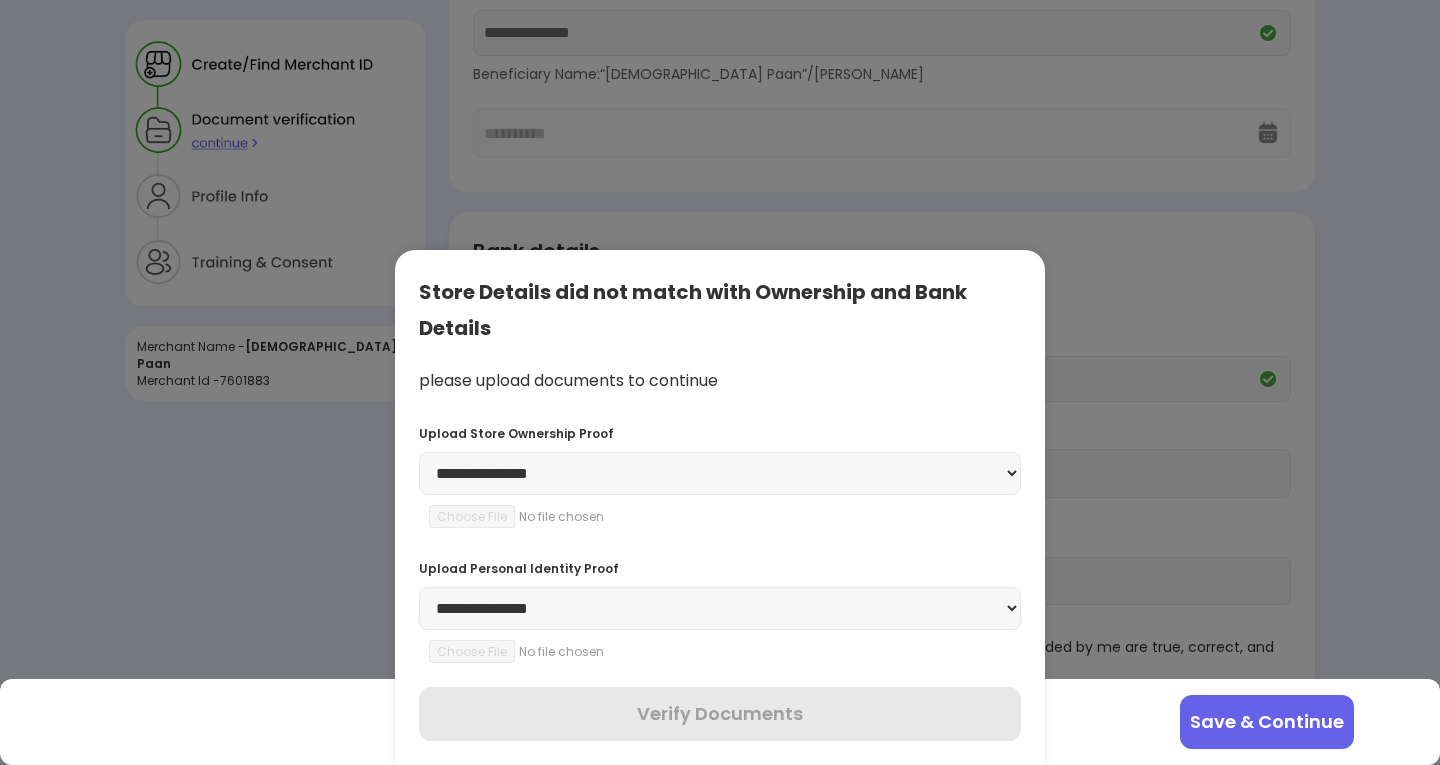select on "**********" 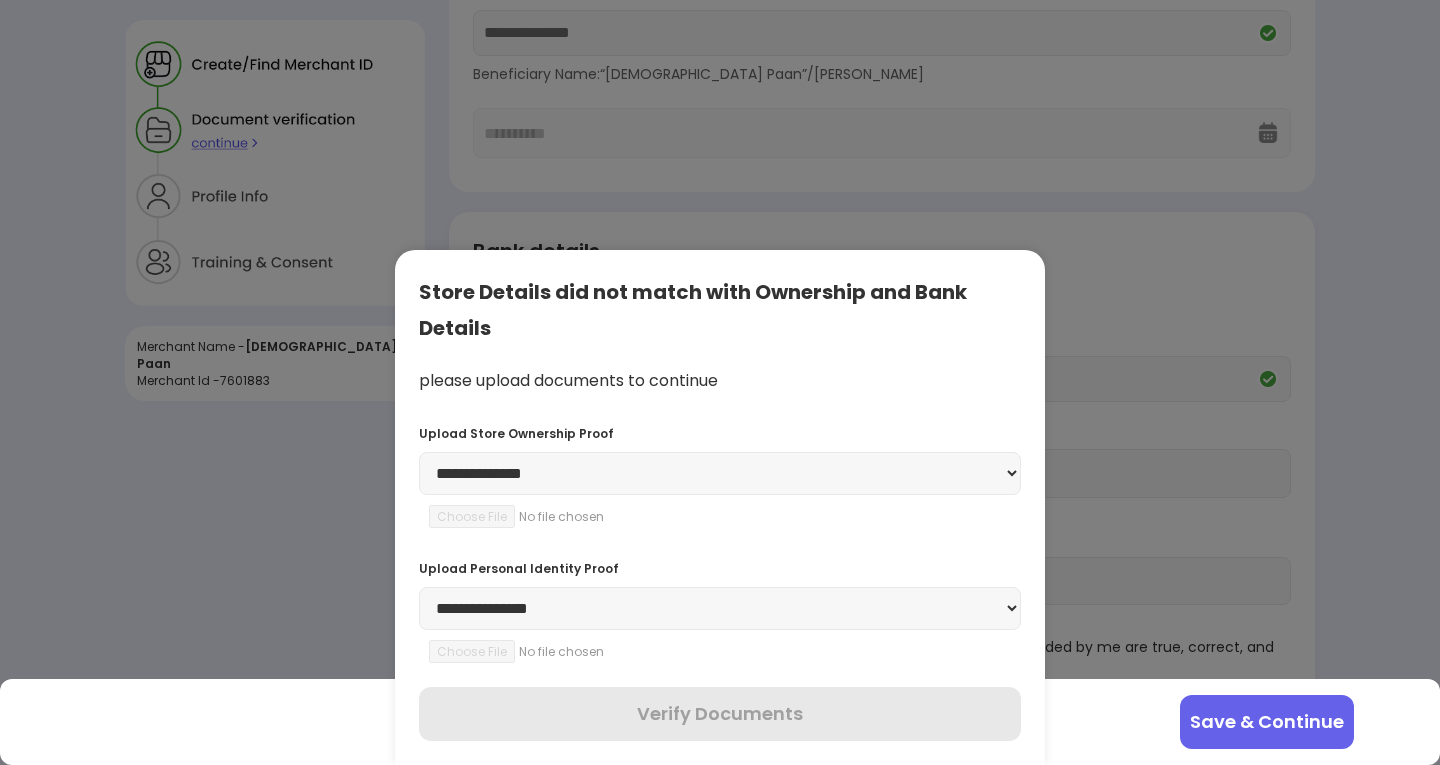 click on "**********" at bounding box center (720, 473) 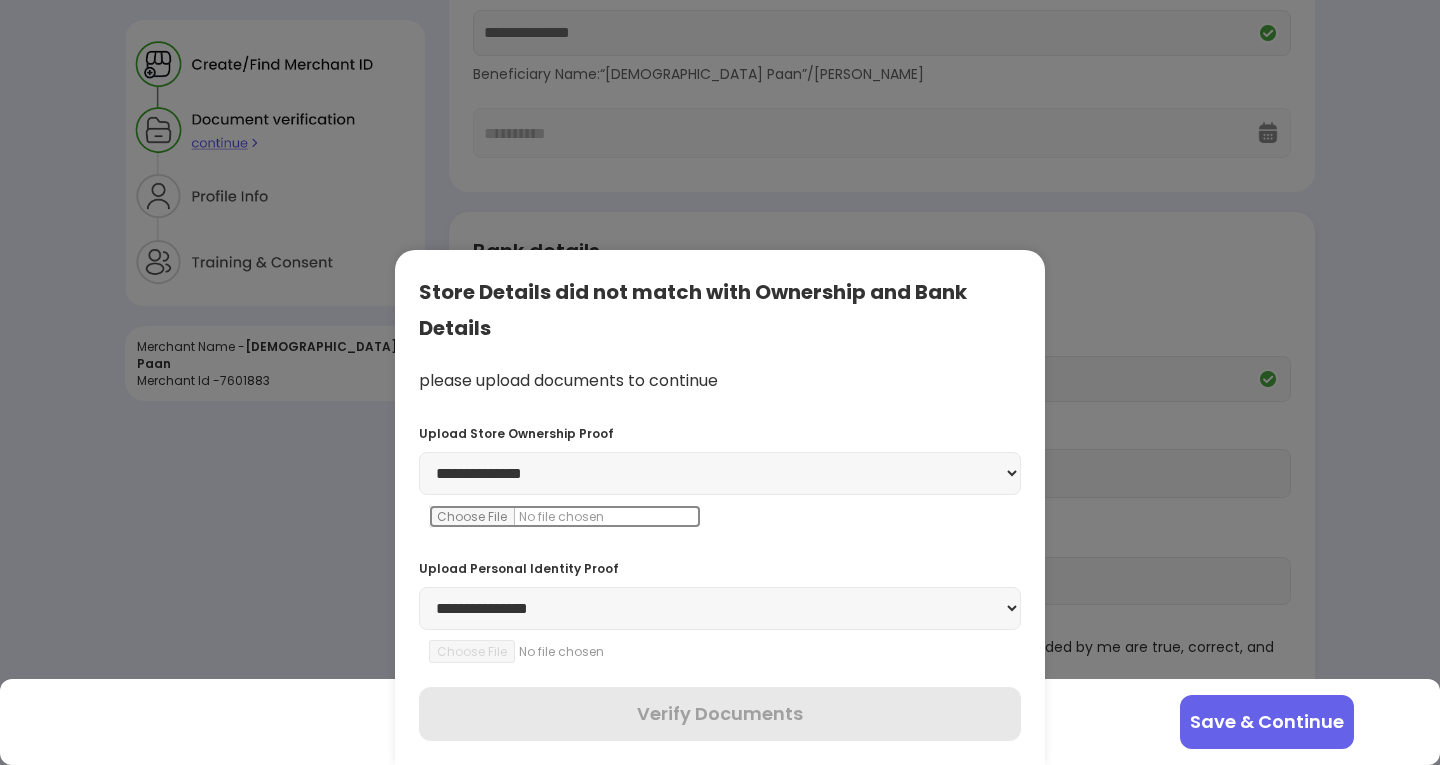 click at bounding box center (565, 516) 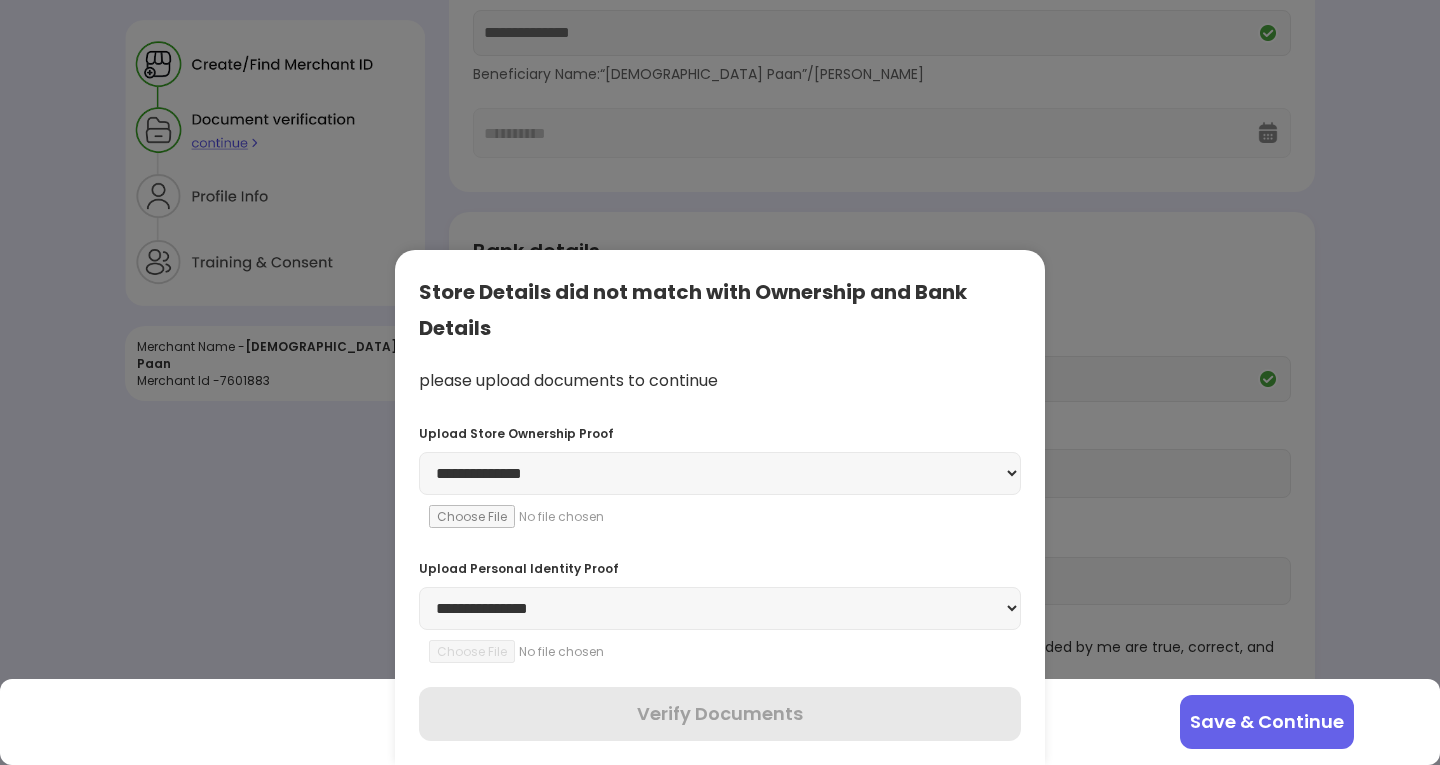 click on "**********" at bounding box center (720, 472) 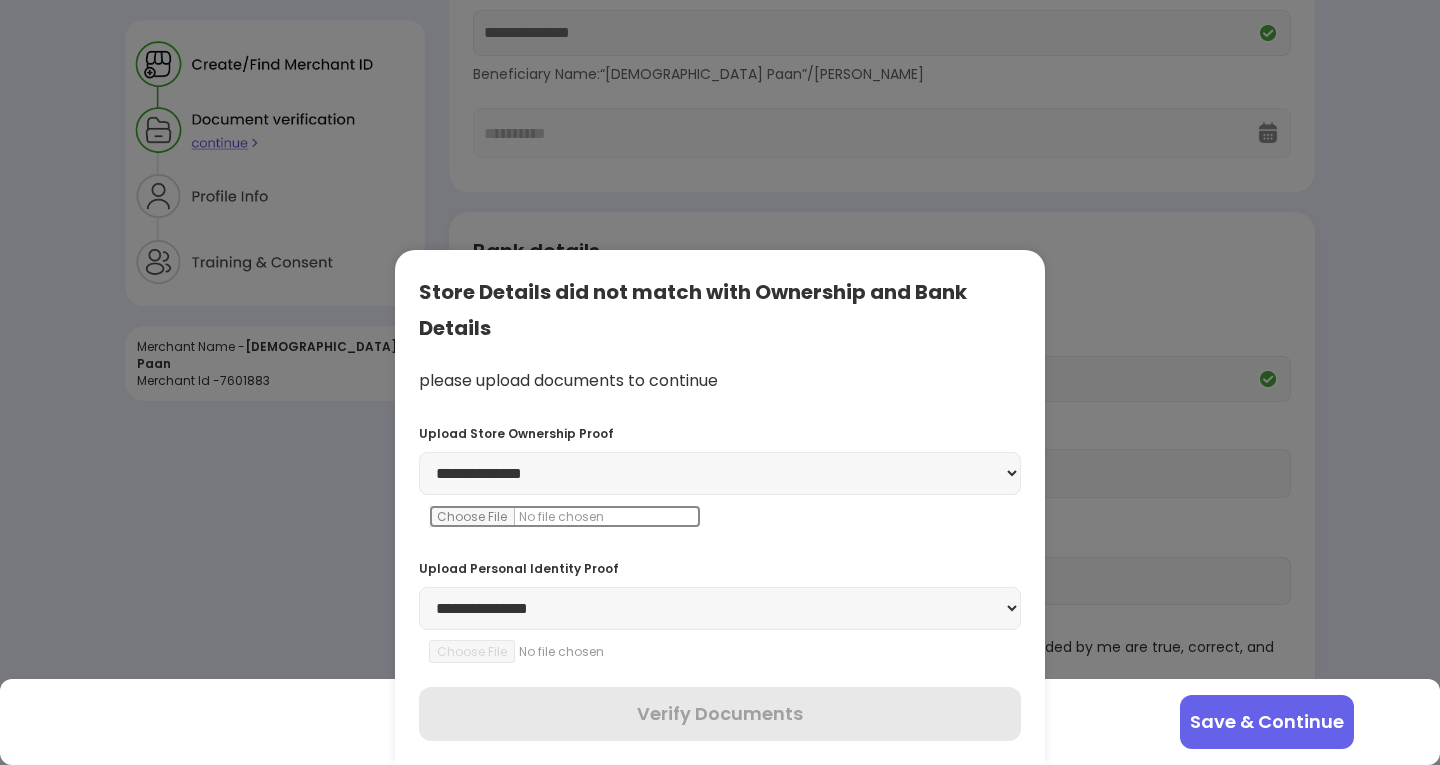 click at bounding box center [565, 516] 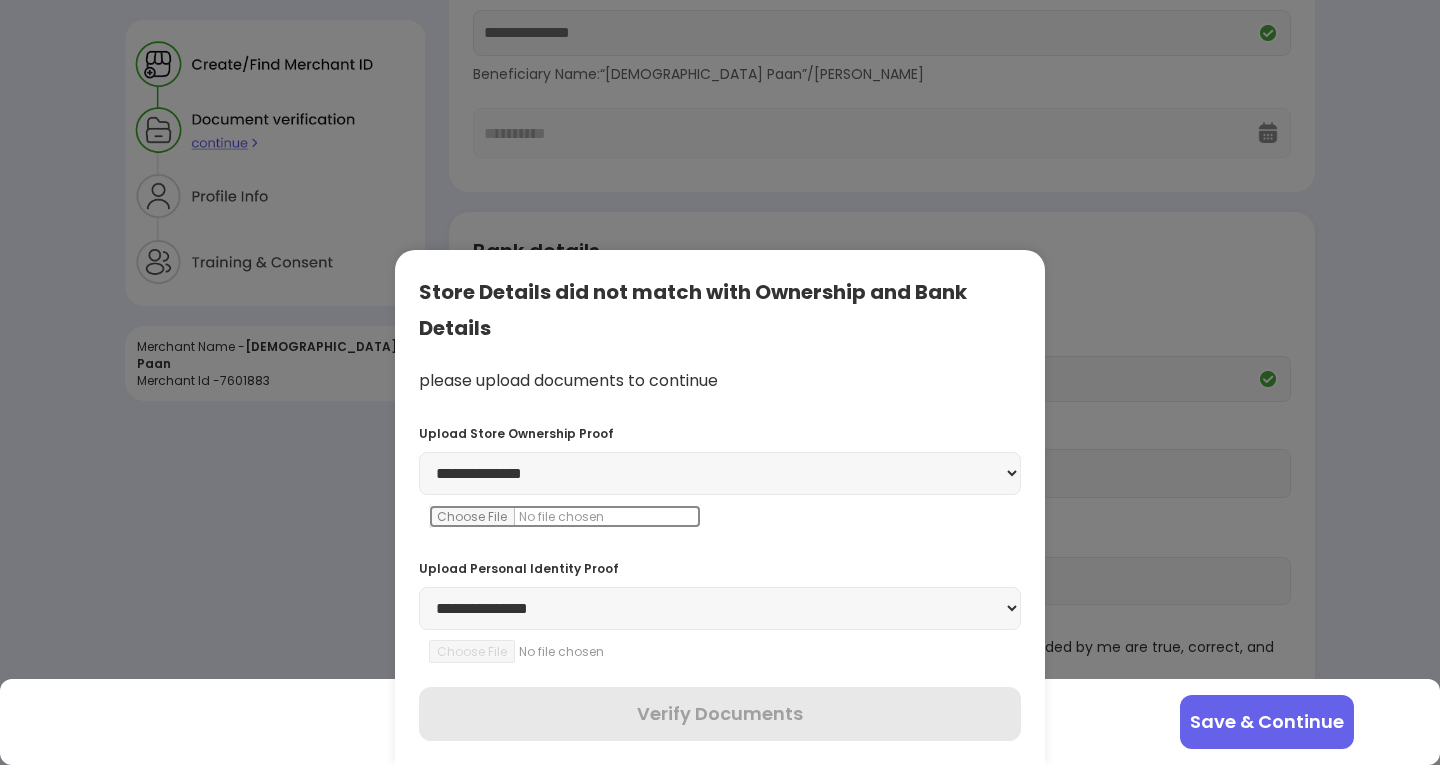 type on "**********" 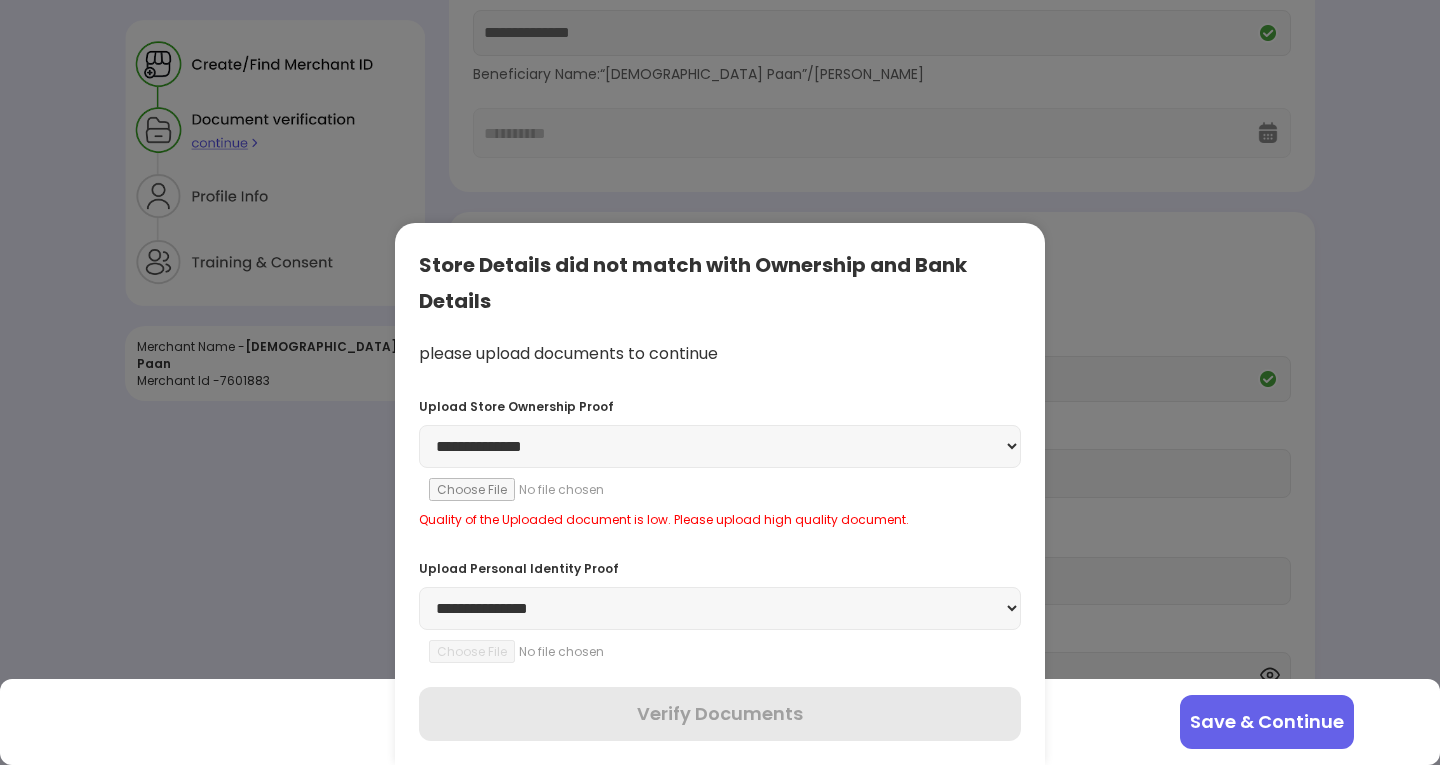 click on "**********" at bounding box center [720, 446] 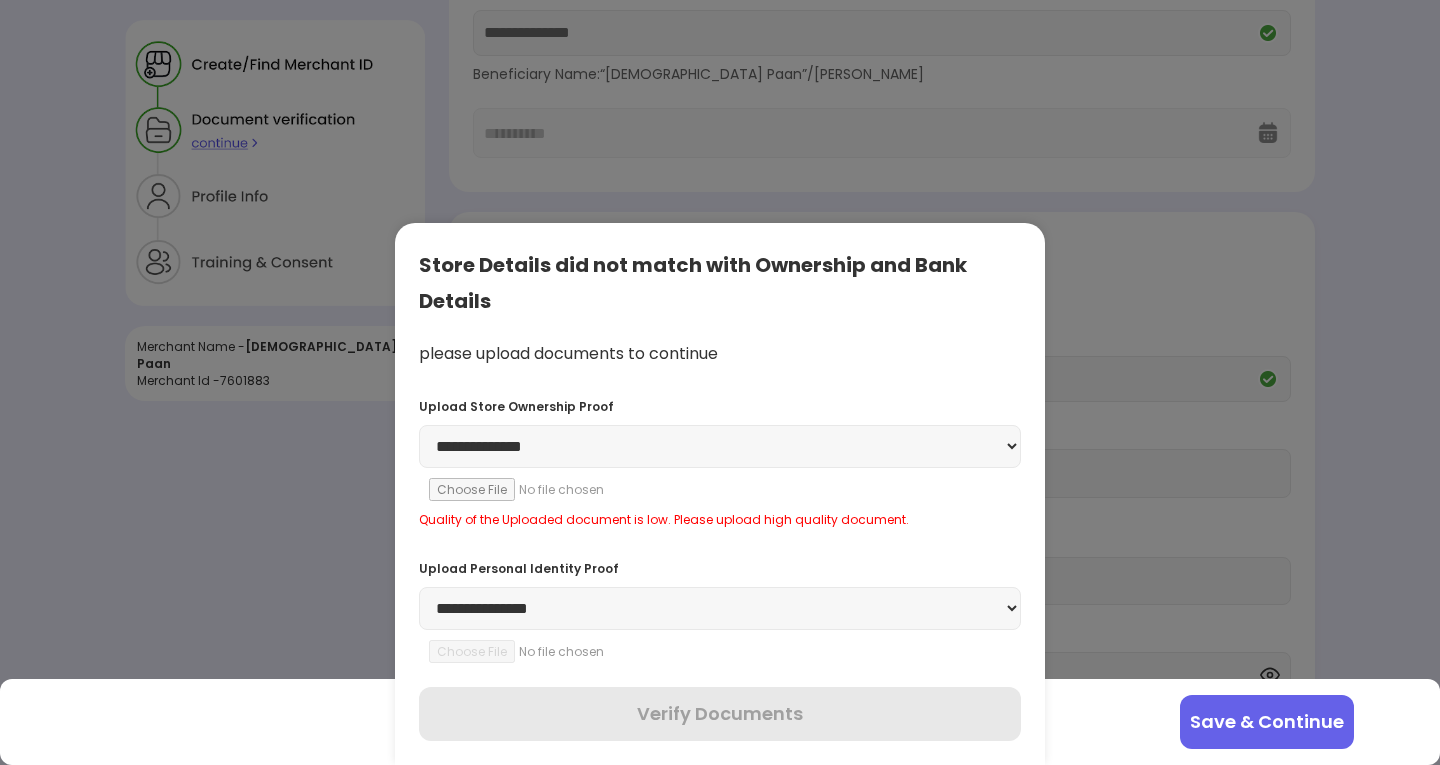 click on "**********" at bounding box center (720, 446) 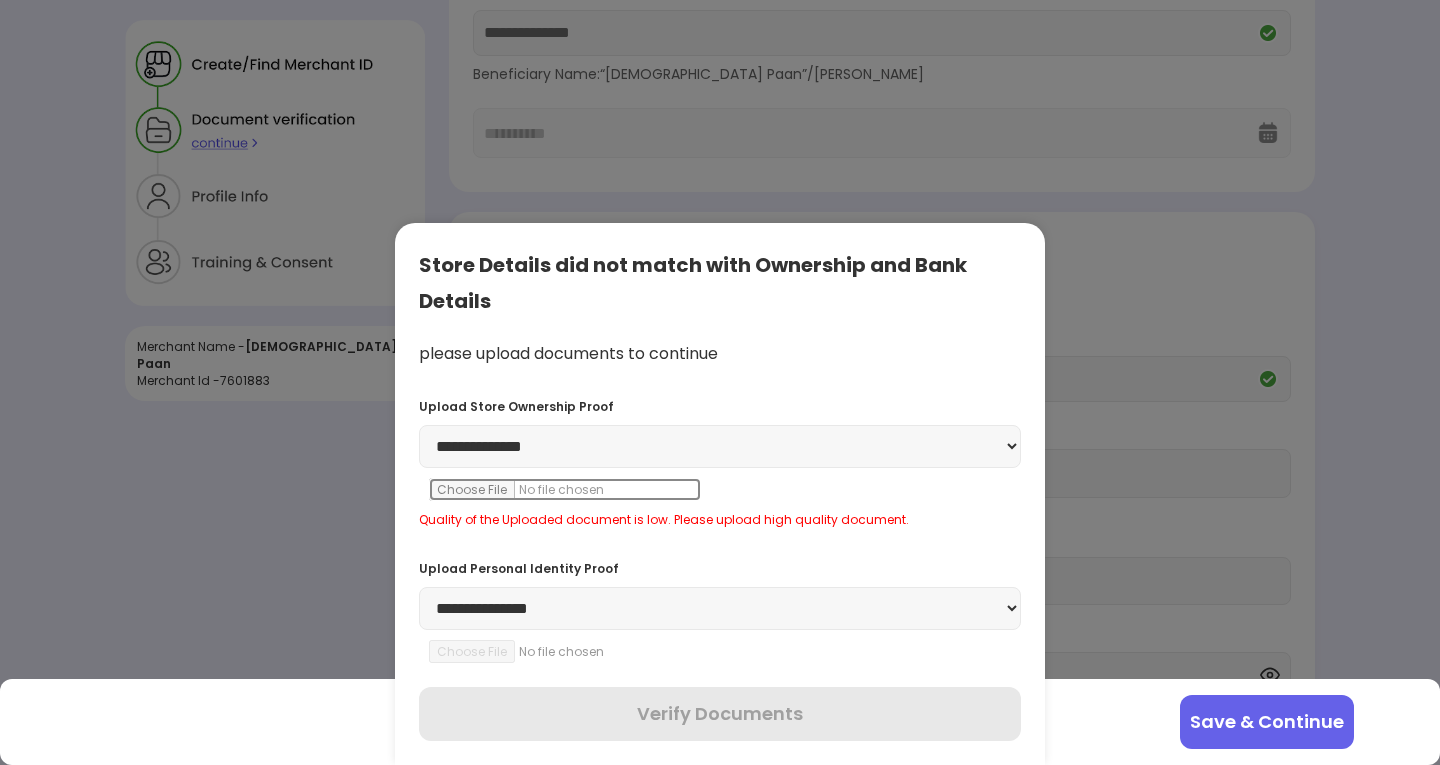 click at bounding box center (565, 489) 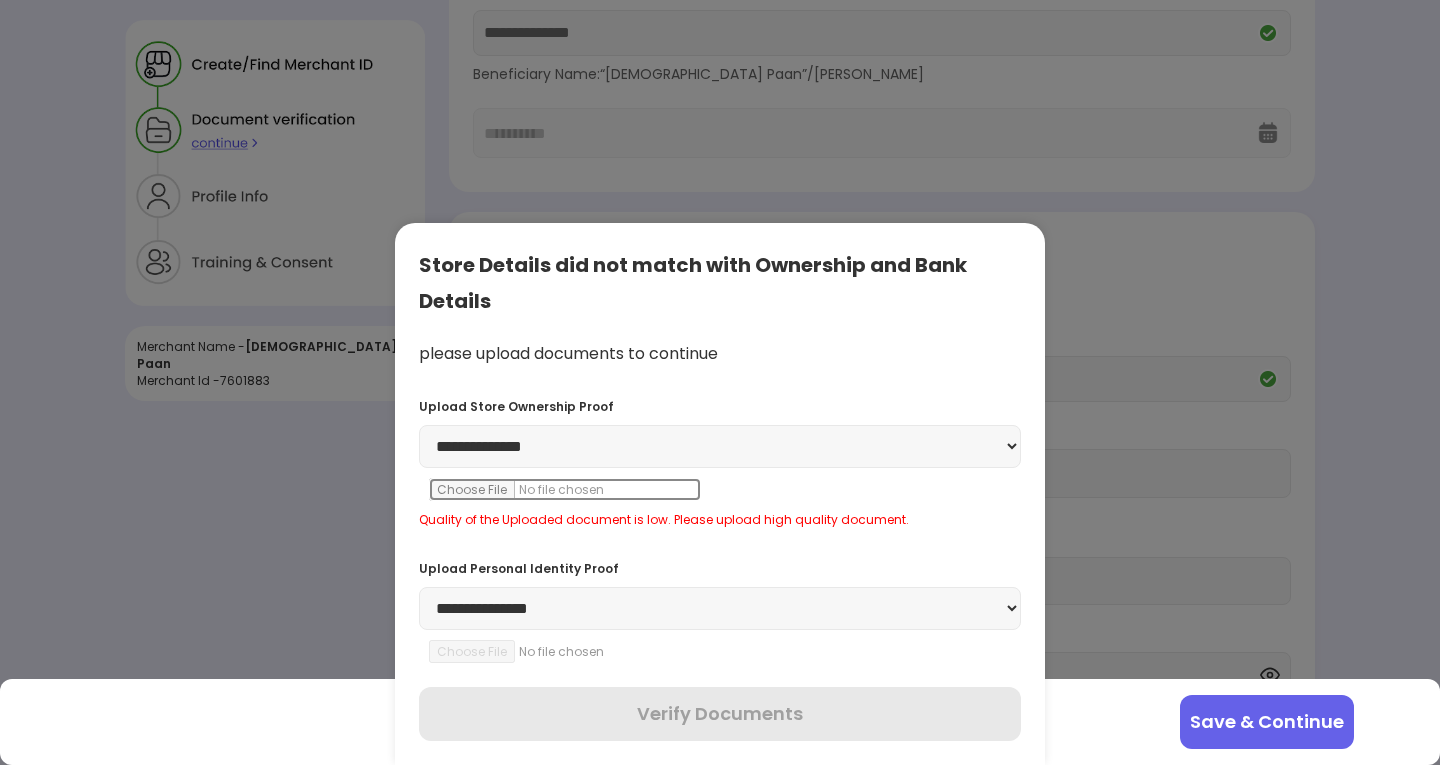 type 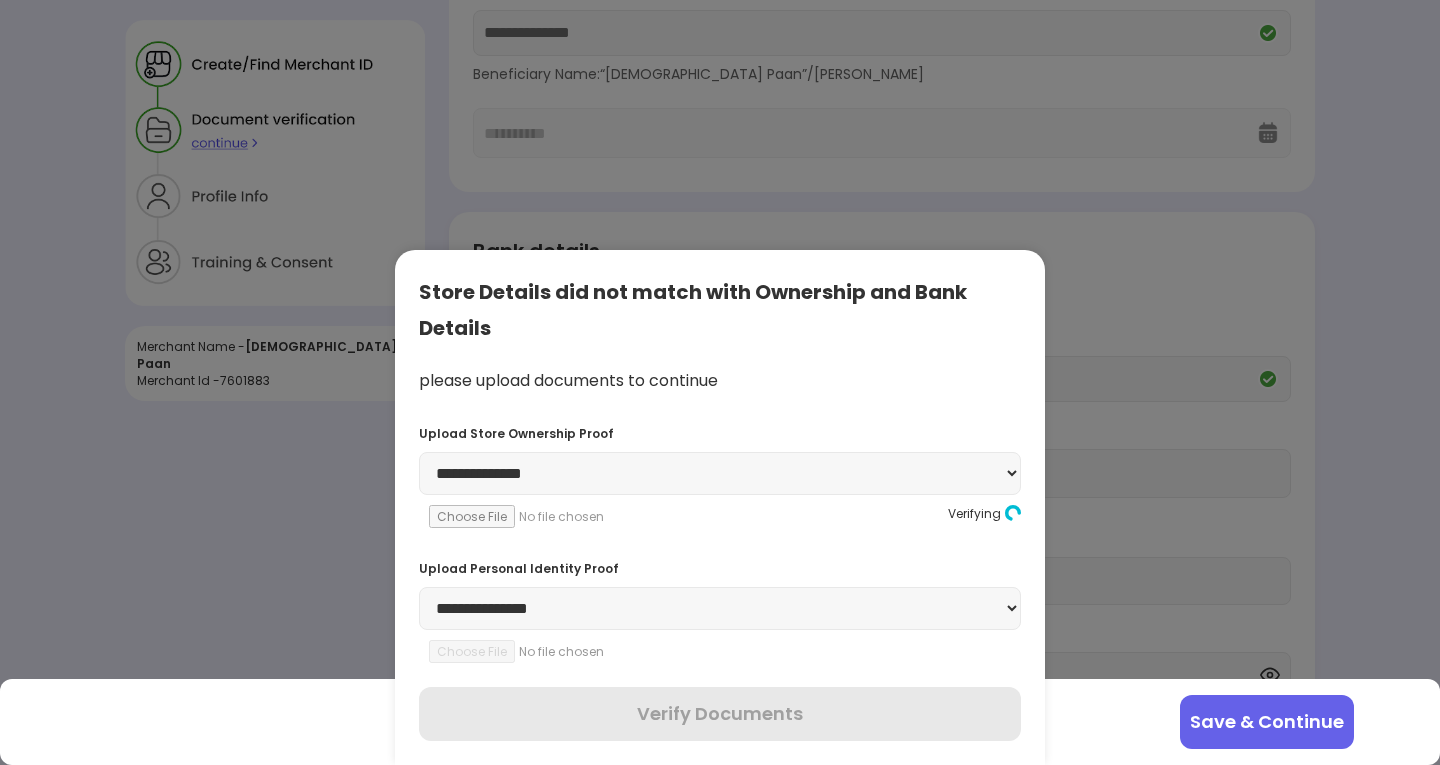 drag, startPoint x: 469, startPoint y: 474, endPoint x: 622, endPoint y: 614, distance: 207.38611 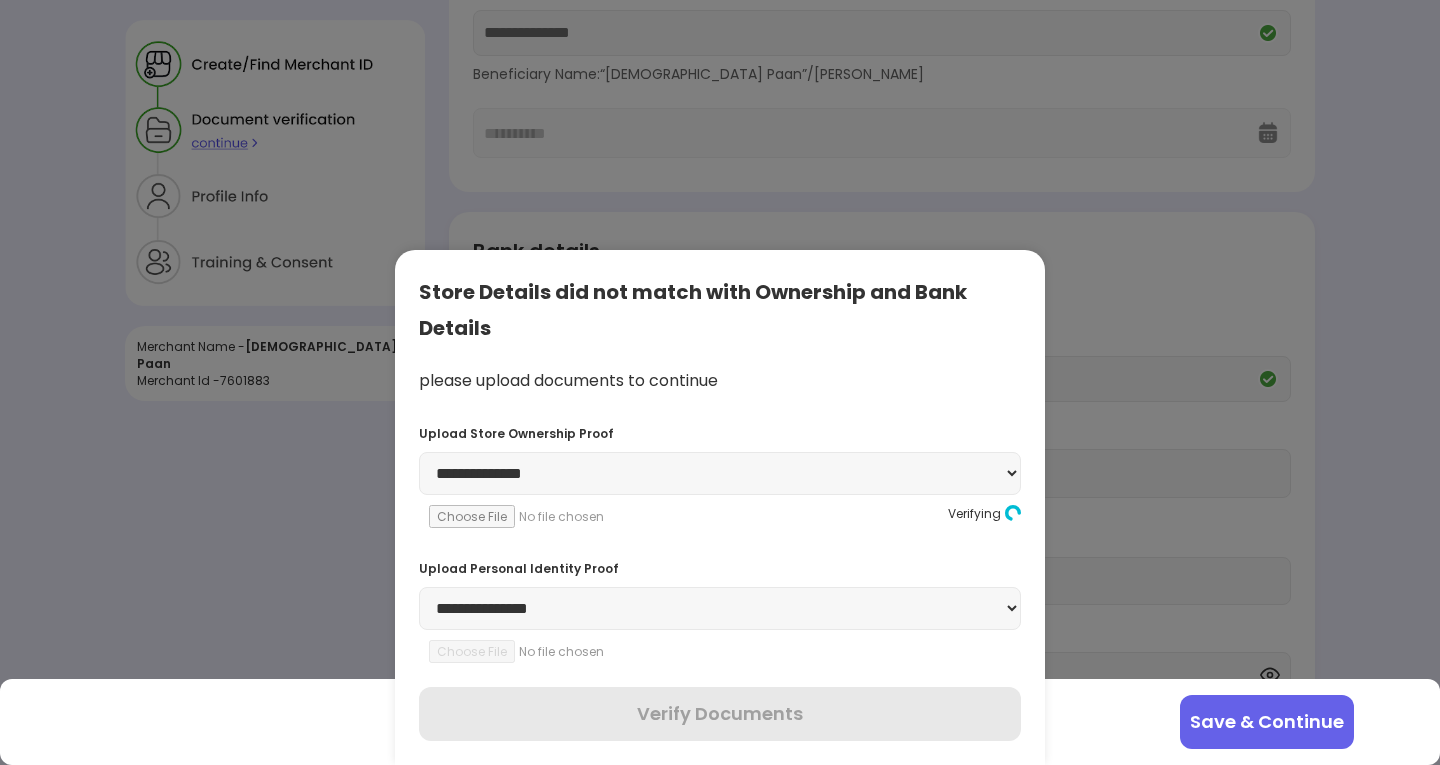 click on "**********" at bounding box center [720, 608] 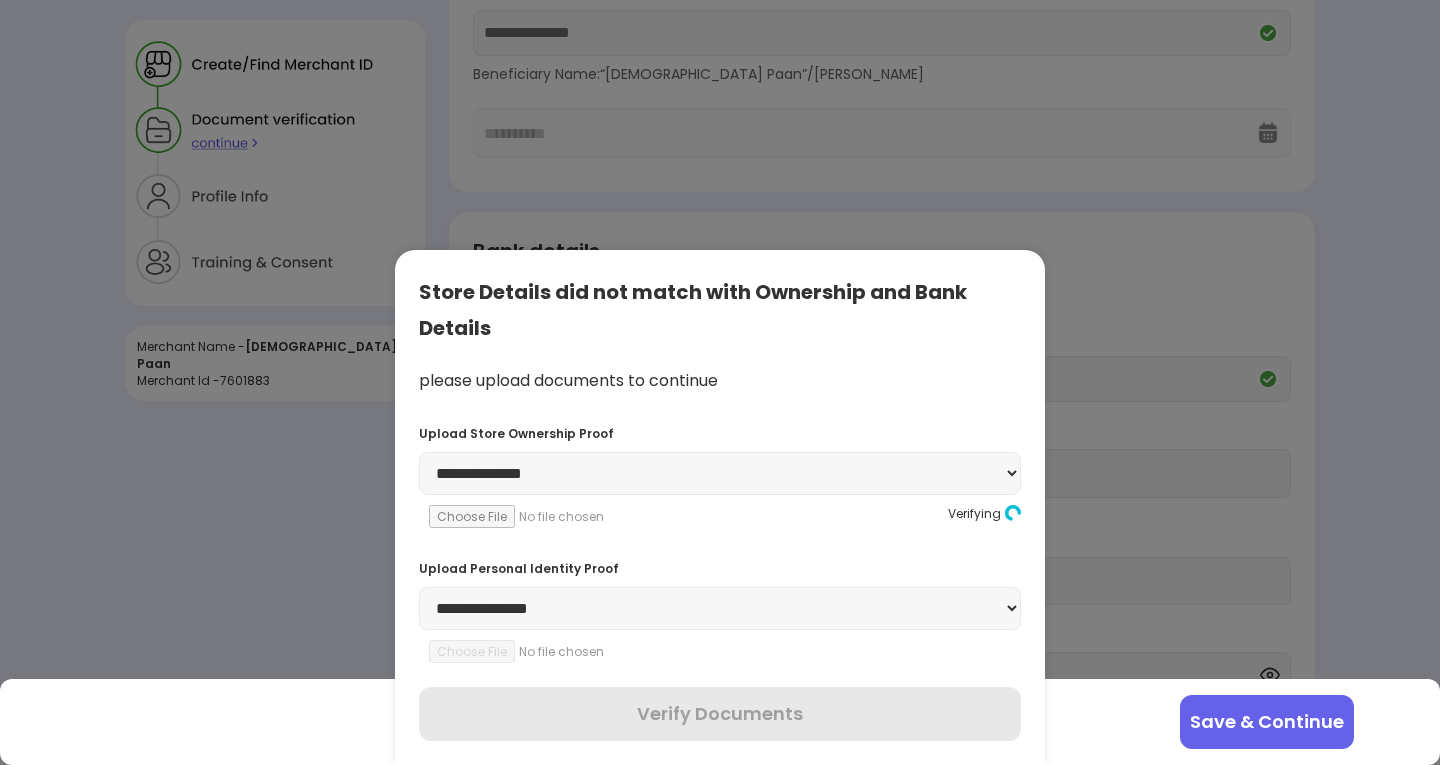 select on "******" 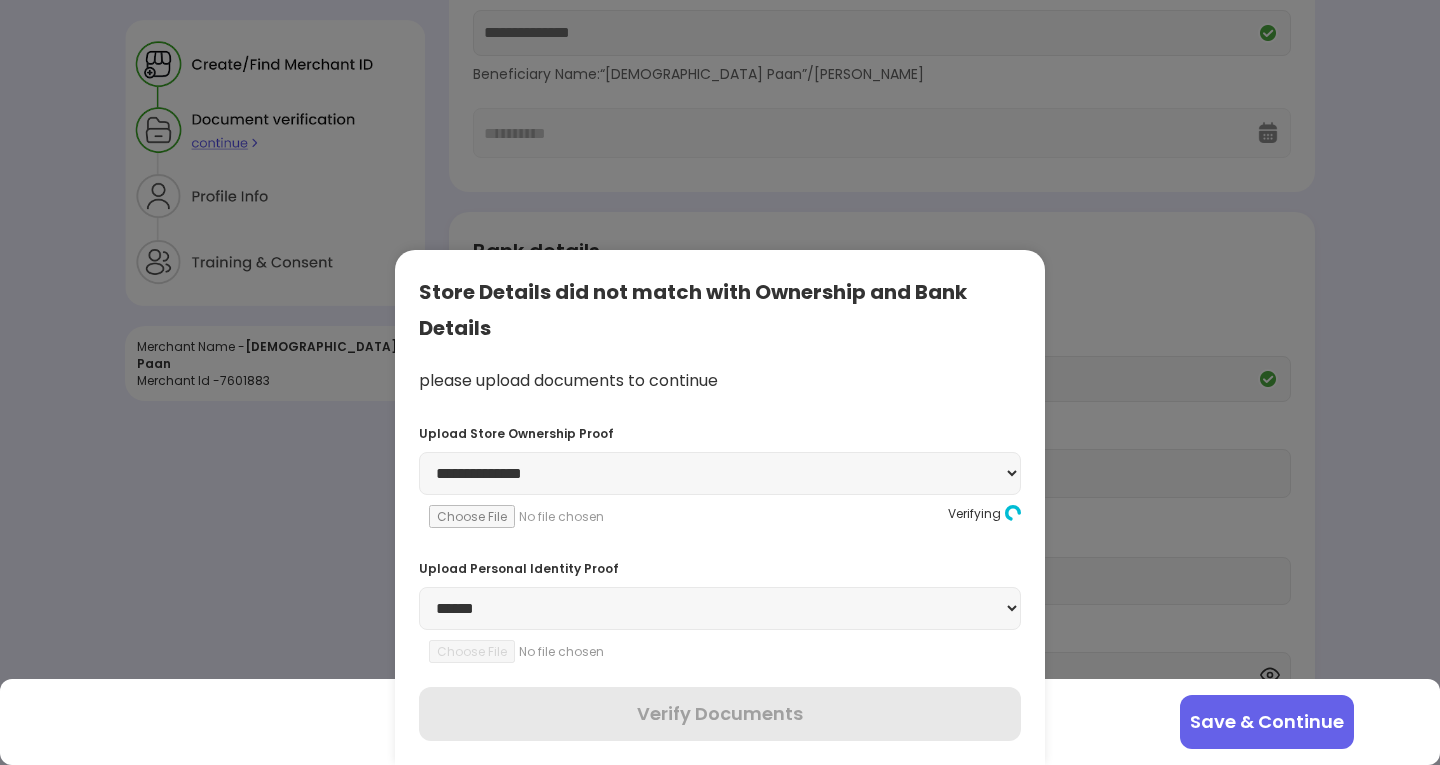 click on "**********" at bounding box center (720, 608) 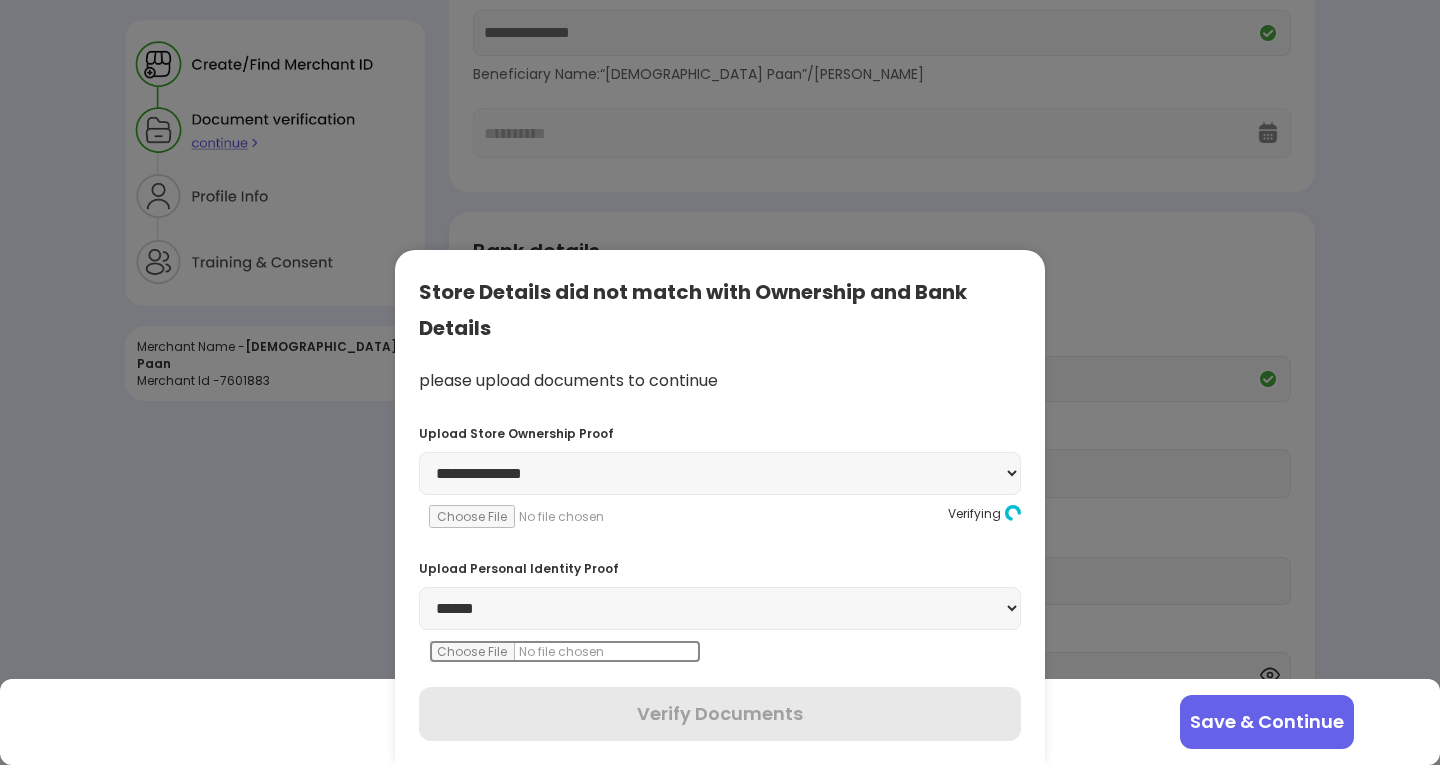 click at bounding box center (565, 651) 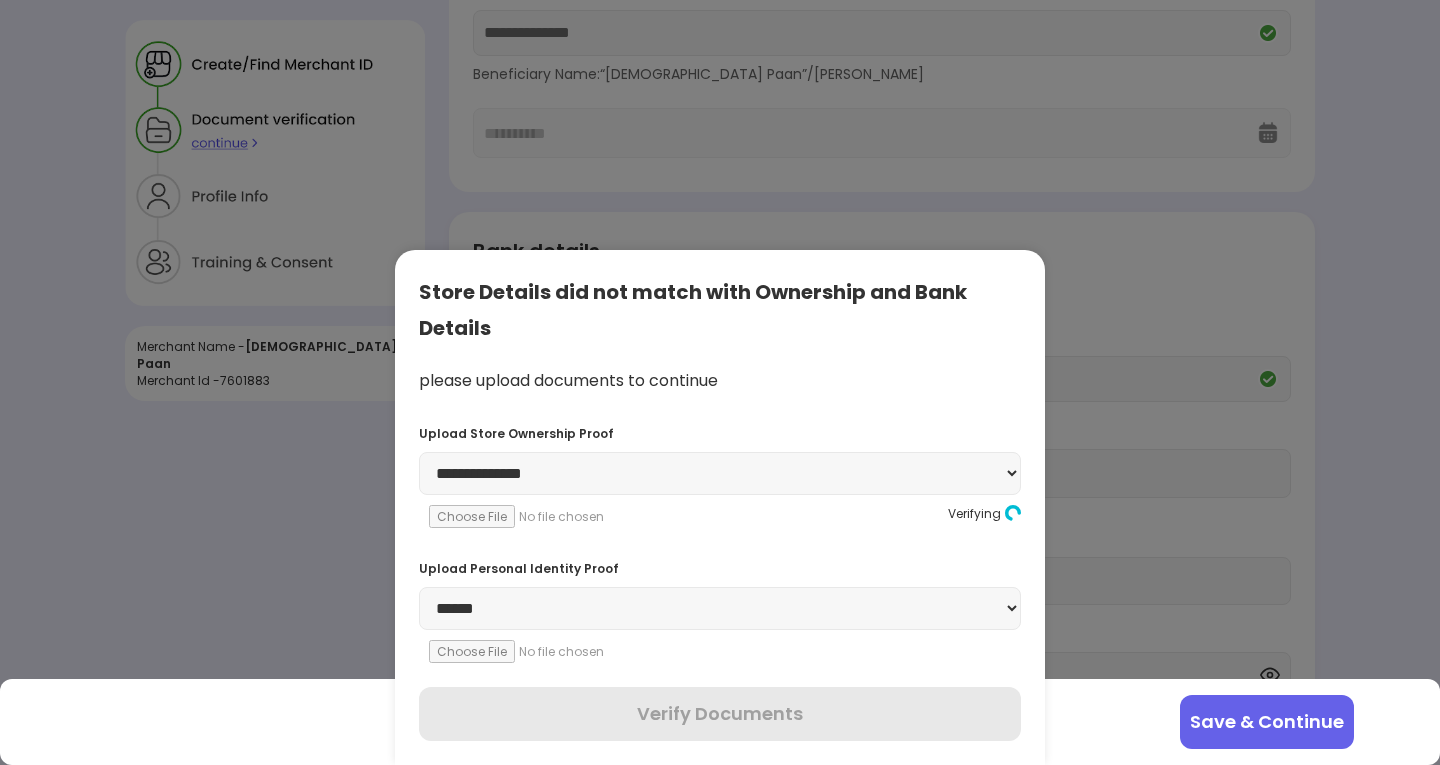 click on "**********" at bounding box center (720, 473) 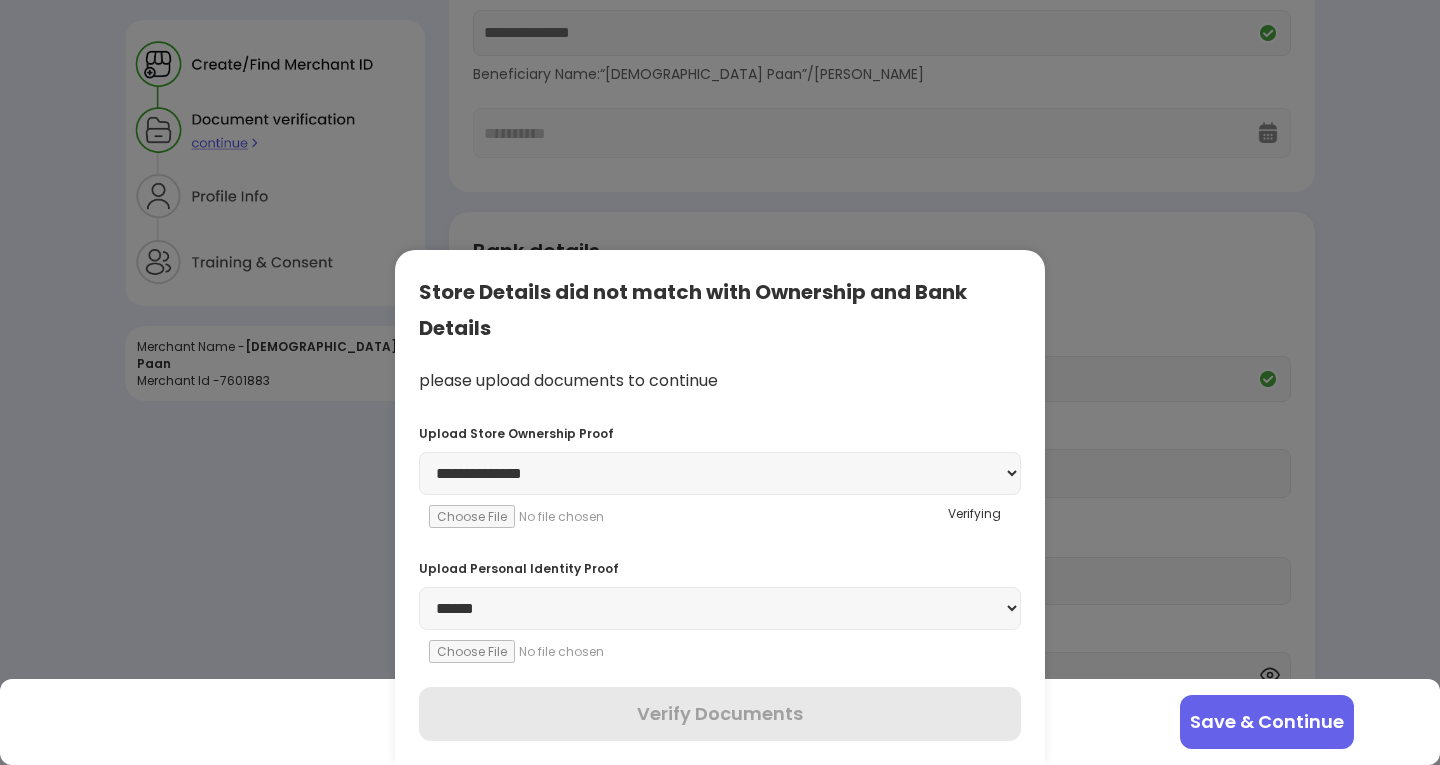 scroll, scrollTop: 353, scrollLeft: 0, axis: vertical 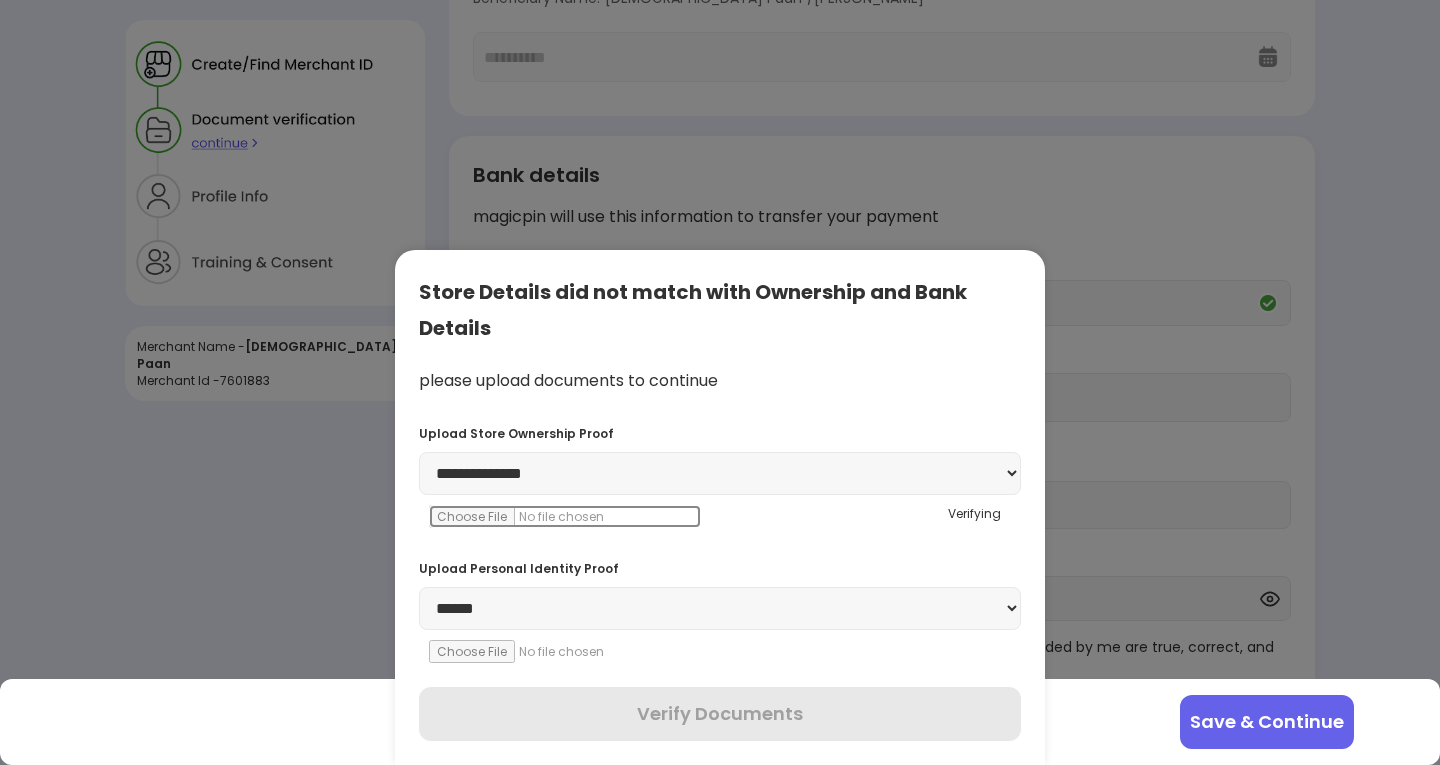 click at bounding box center [565, 516] 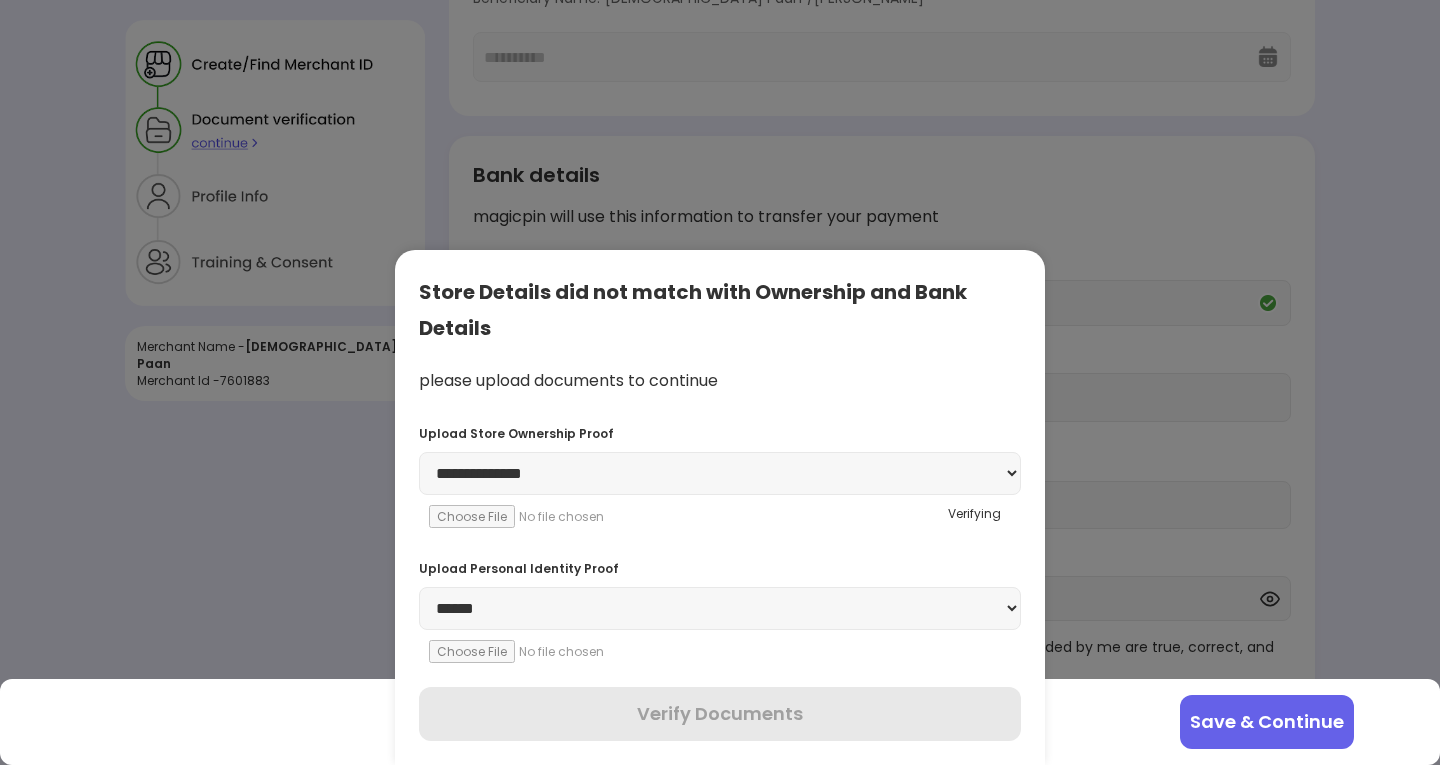 click on "**********" at bounding box center (720, 473) 